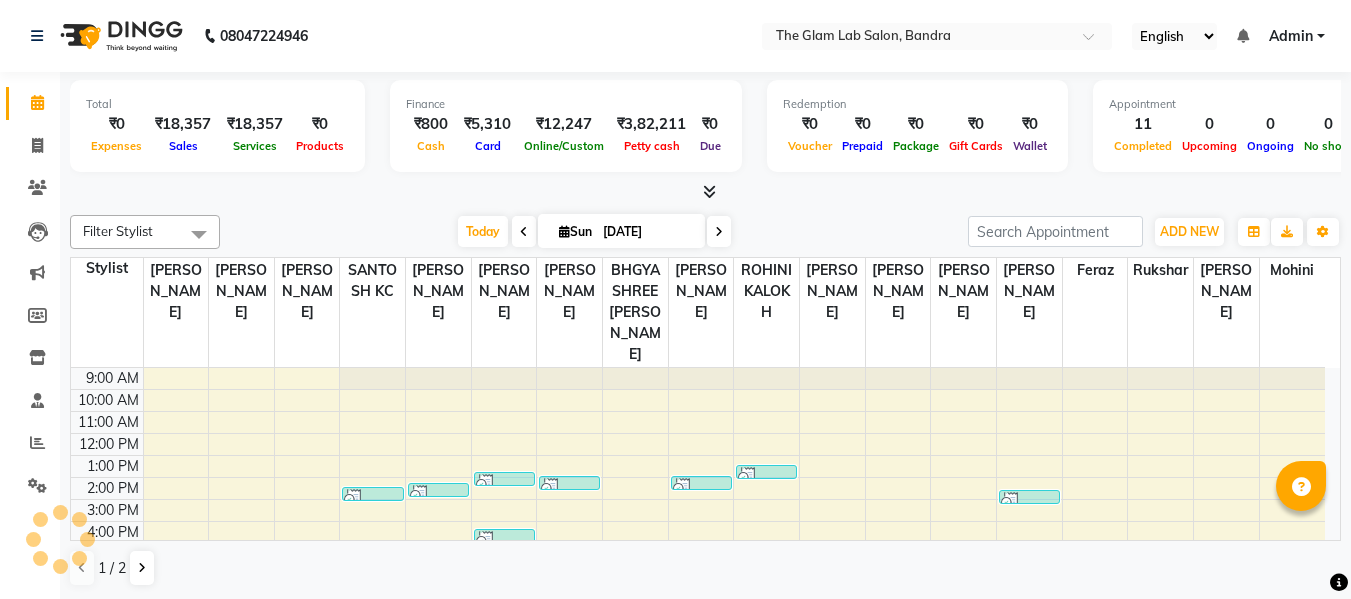 scroll, scrollTop: 0, scrollLeft: 0, axis: both 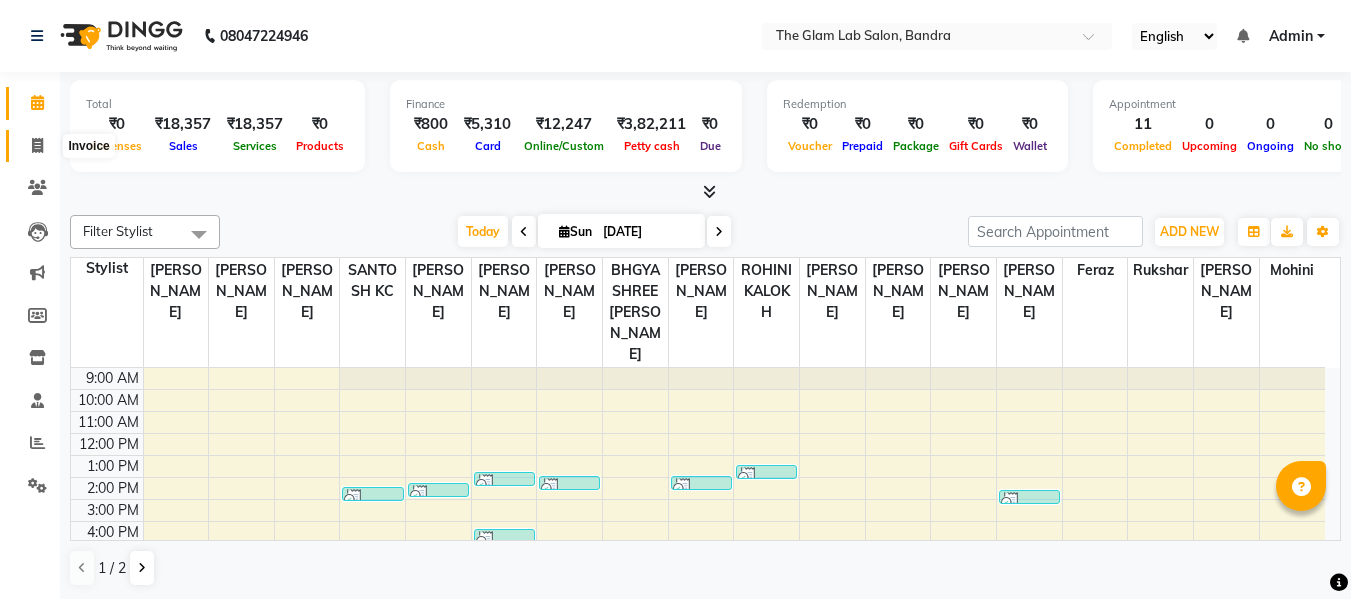 click 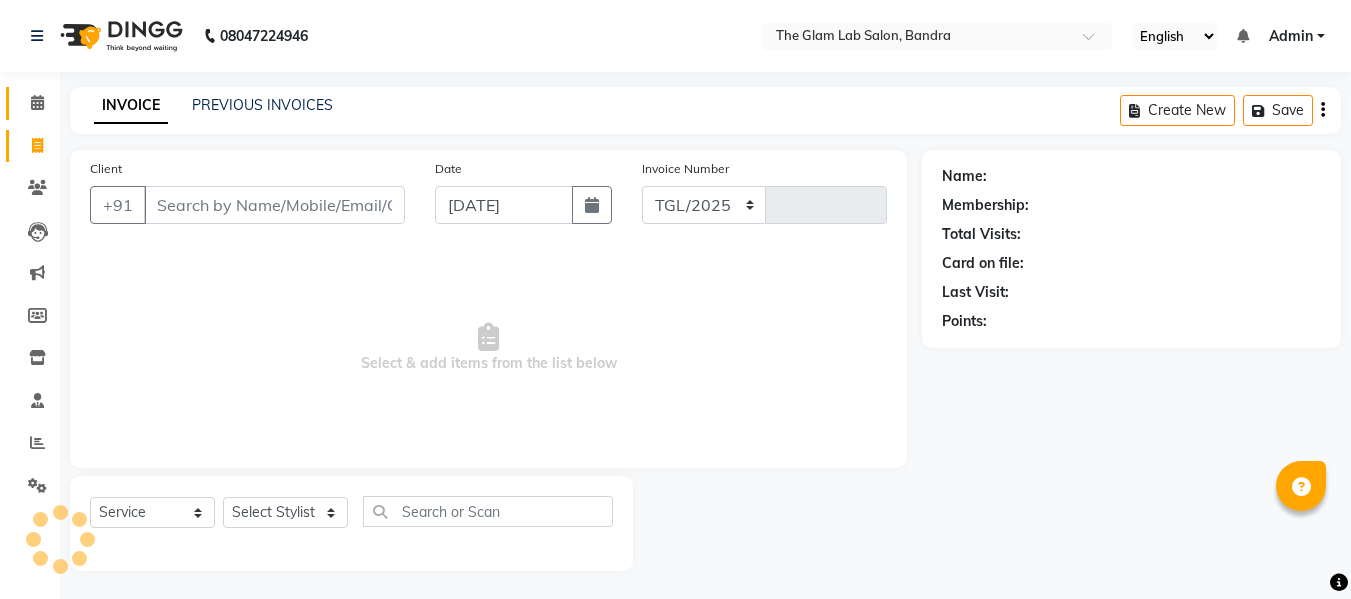 select on "734" 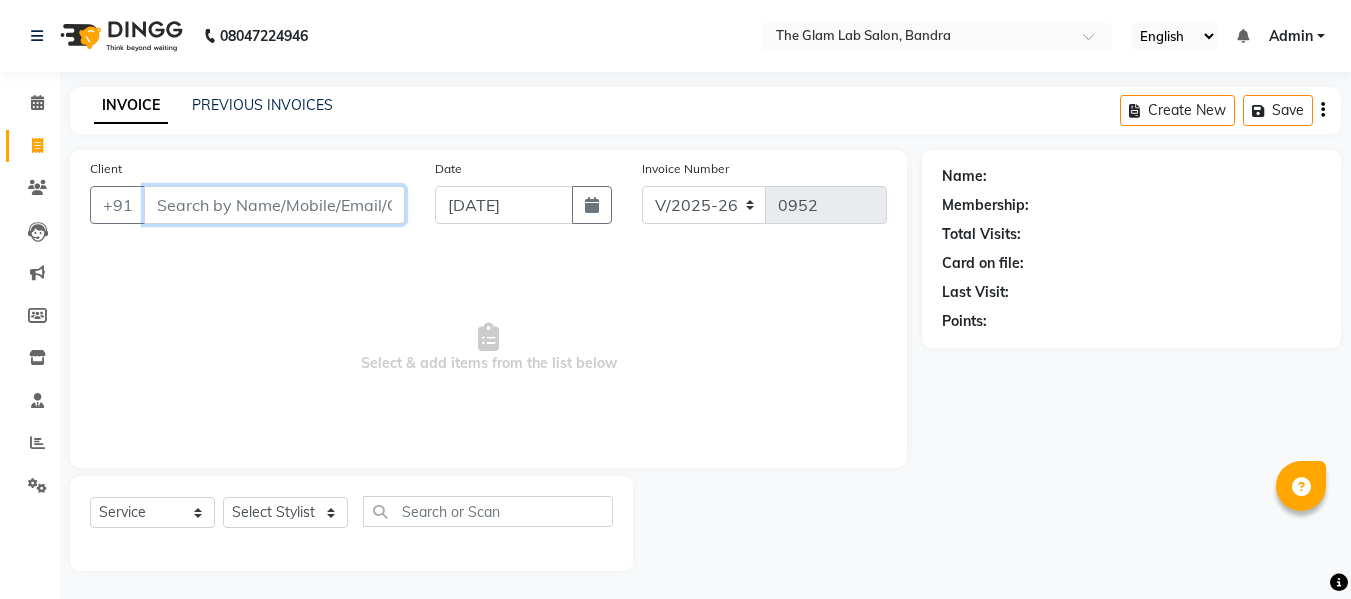 click on "Client" at bounding box center (274, 205) 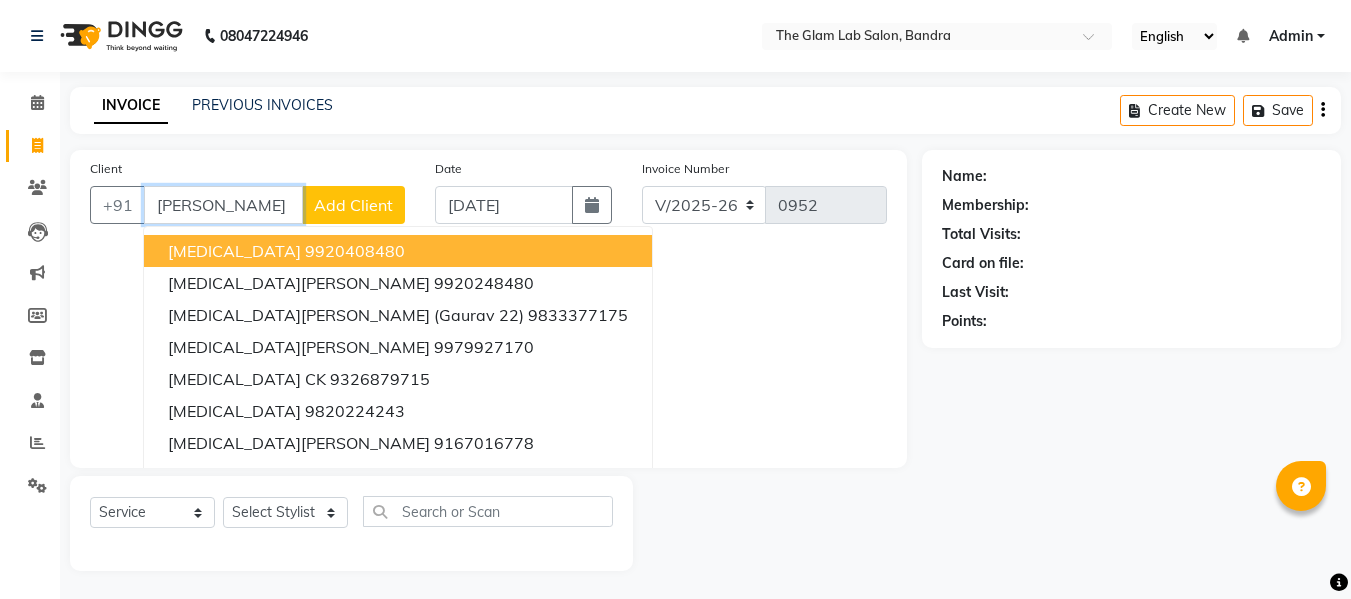 click on "[MEDICAL_DATA]  9920408480" at bounding box center (398, 251) 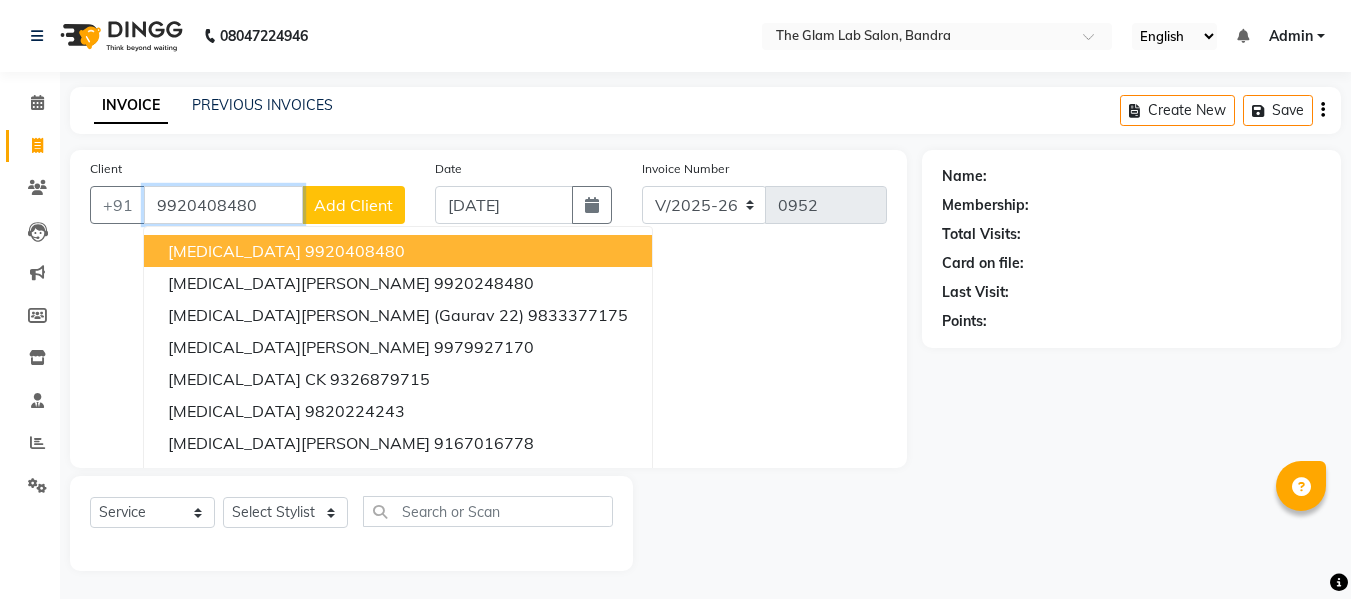type on "9920408480" 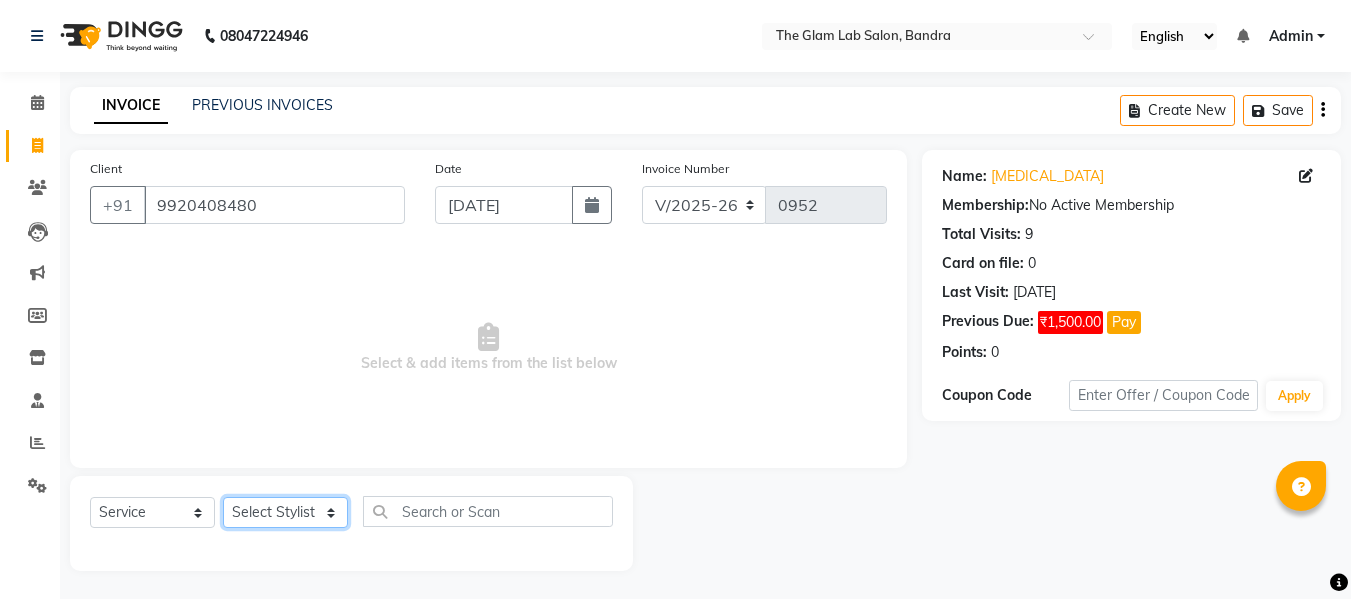 click on "Select Stylist [PERSON_NAME] [PERSON_NAME] [PERSON_NAME] [PERSON_NAME] BHGYASHREE [PERSON_NAME] [PERSON_NAME] [PERSON_NAME] [PERSON_NAME] [PERSON_NAME] [PERSON_NAME] [PERSON_NAME] [PERSON_NAME] [PERSON_NAME] [PERSON_NAME] [PERSON_NAME] [PERSON_NAME] [PERSON_NAME] [PERSON_NAME] WONCHUI [PERSON_NAME] [PERSON_NAME] ZAIN" 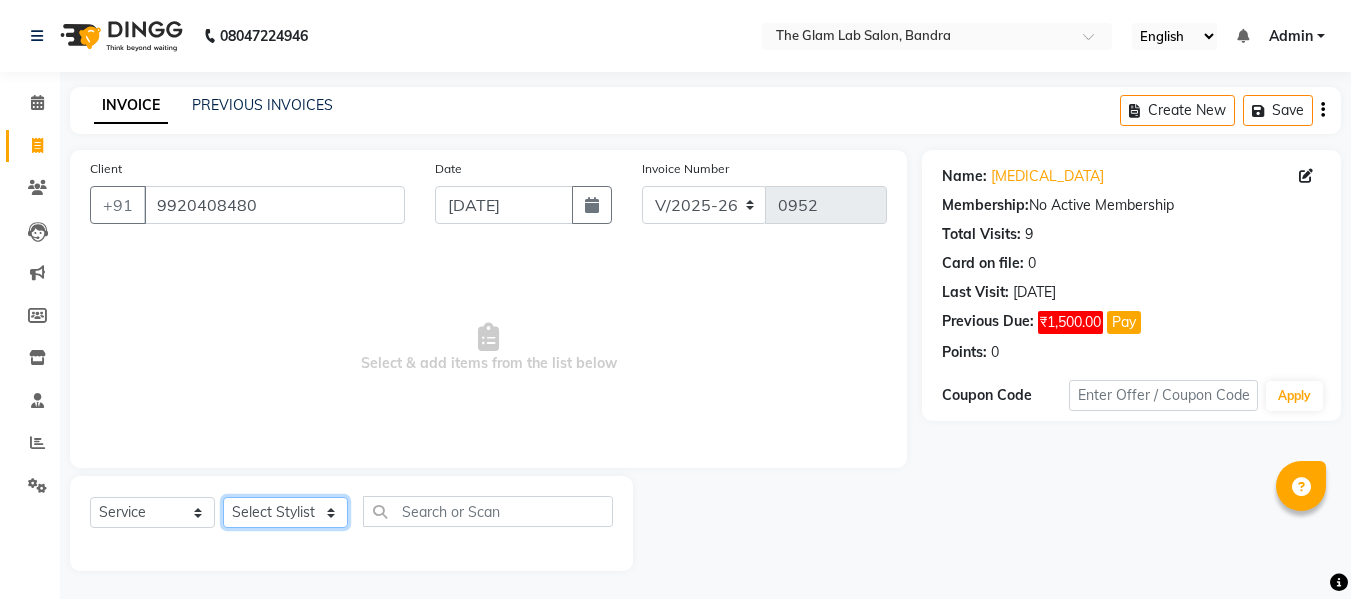 select on "18412" 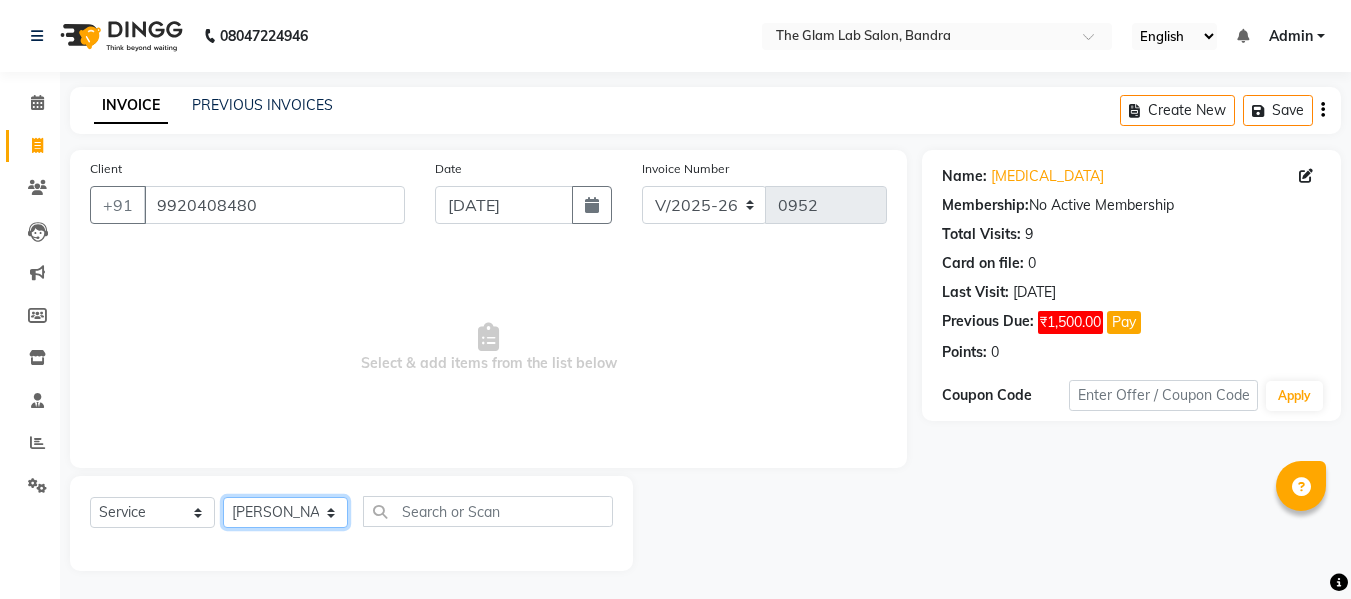 click on "Select Stylist [PERSON_NAME] [PERSON_NAME] [PERSON_NAME] [PERSON_NAME] BHGYASHREE [PERSON_NAME] [PERSON_NAME] [PERSON_NAME] [PERSON_NAME] [PERSON_NAME] [PERSON_NAME] [PERSON_NAME] [PERSON_NAME] [PERSON_NAME] [PERSON_NAME] [PERSON_NAME] [PERSON_NAME] [PERSON_NAME] [PERSON_NAME] WONCHUI [PERSON_NAME] [PERSON_NAME] ZAIN" 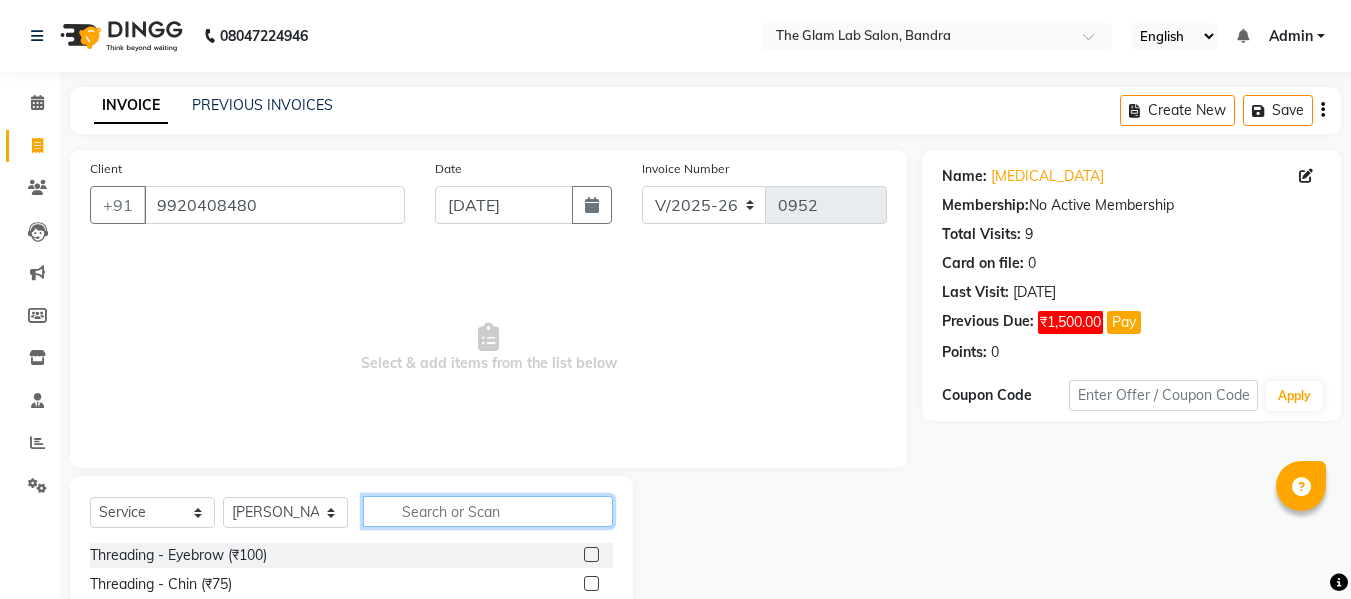 click 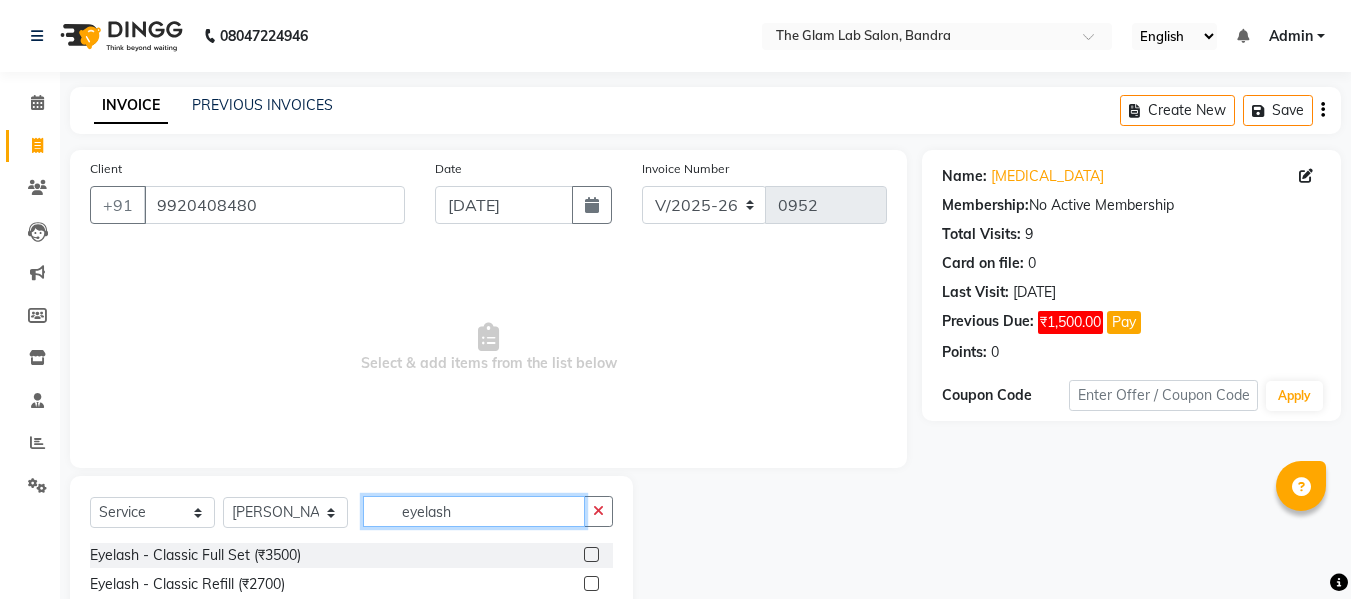 type on "eyelash" 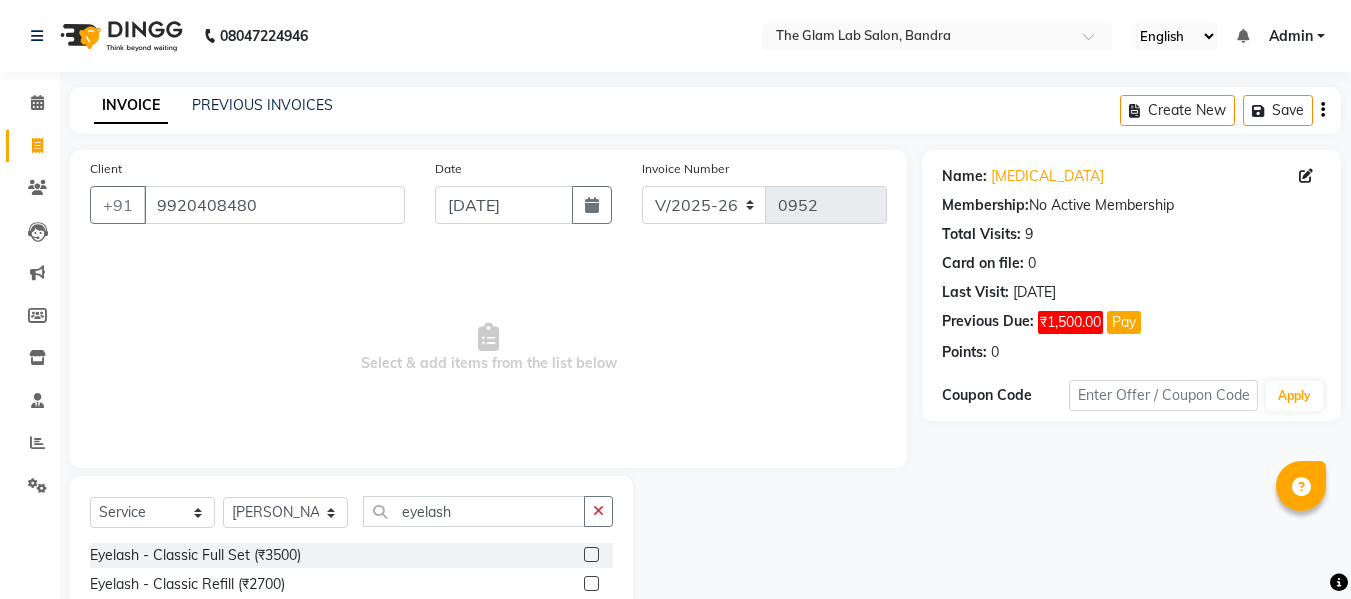 click 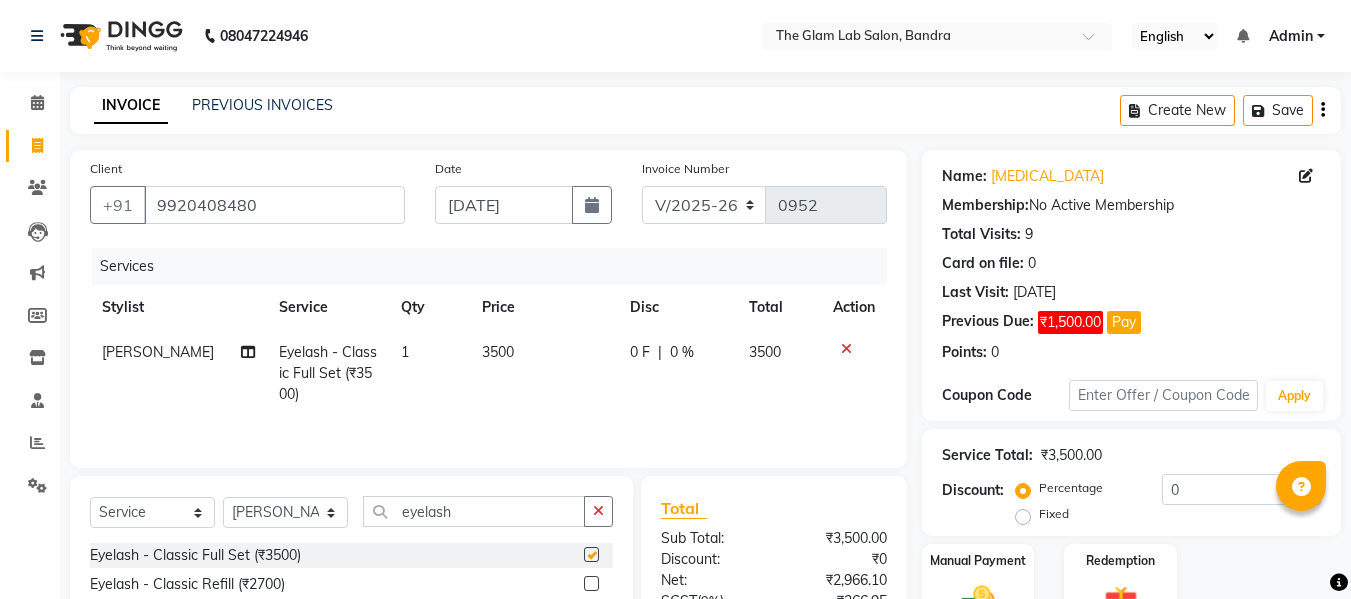 checkbox on "false" 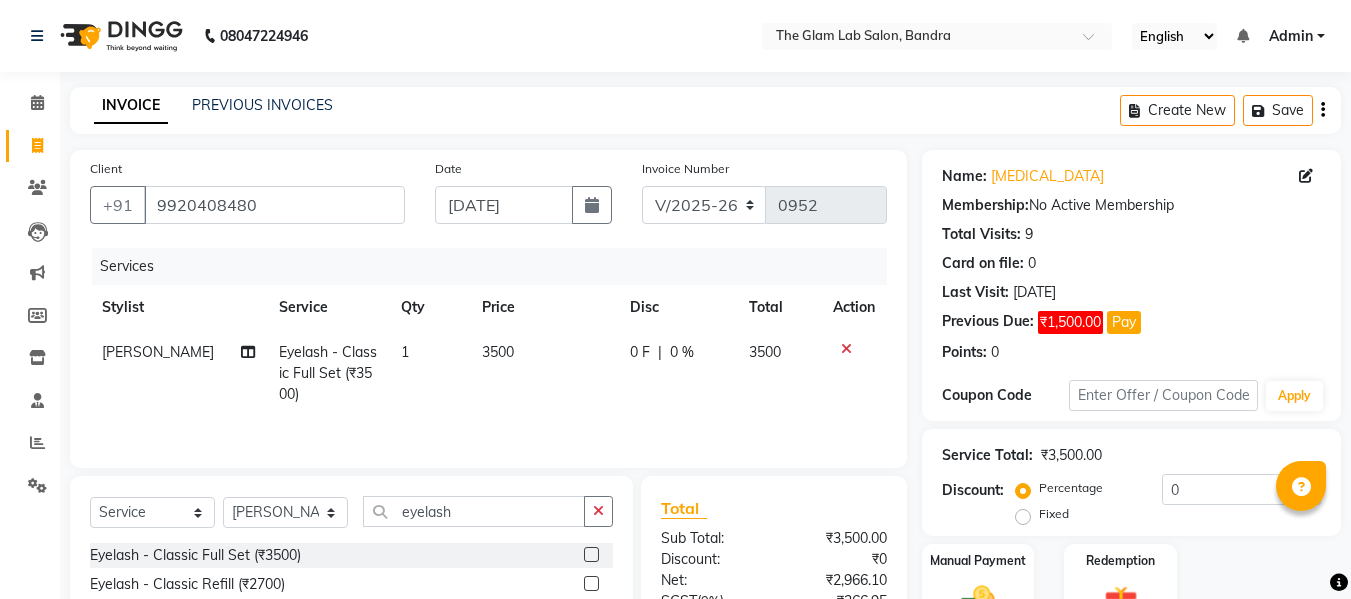 click on "3500" 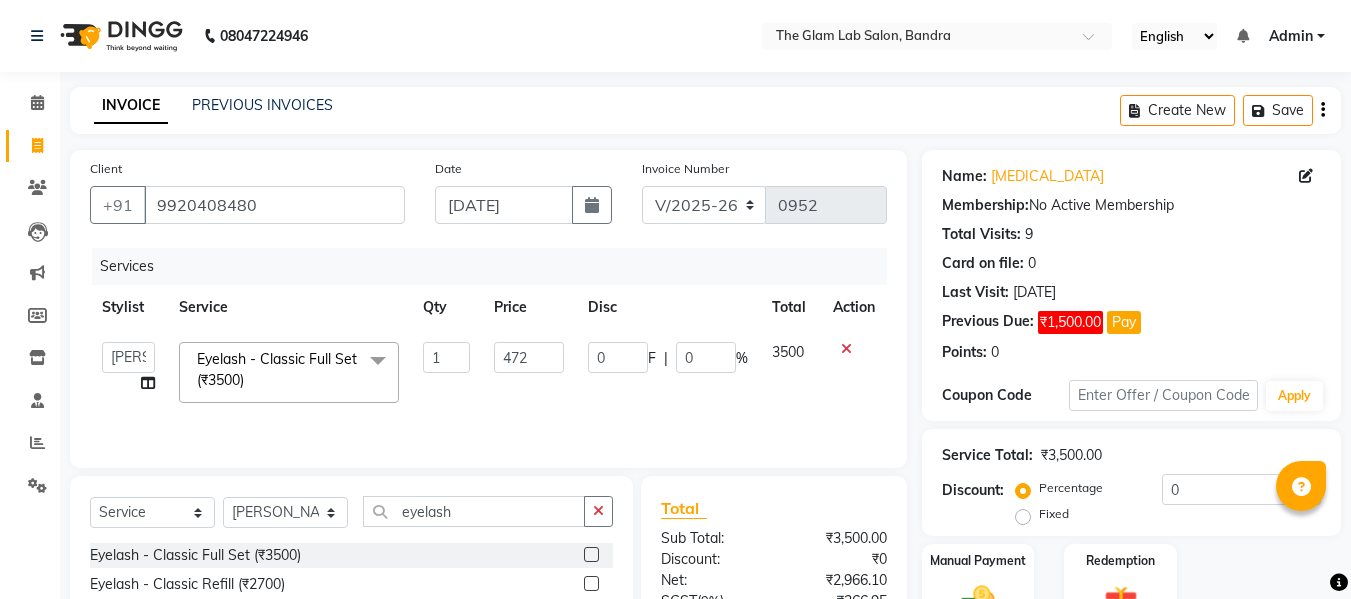 type on "4720" 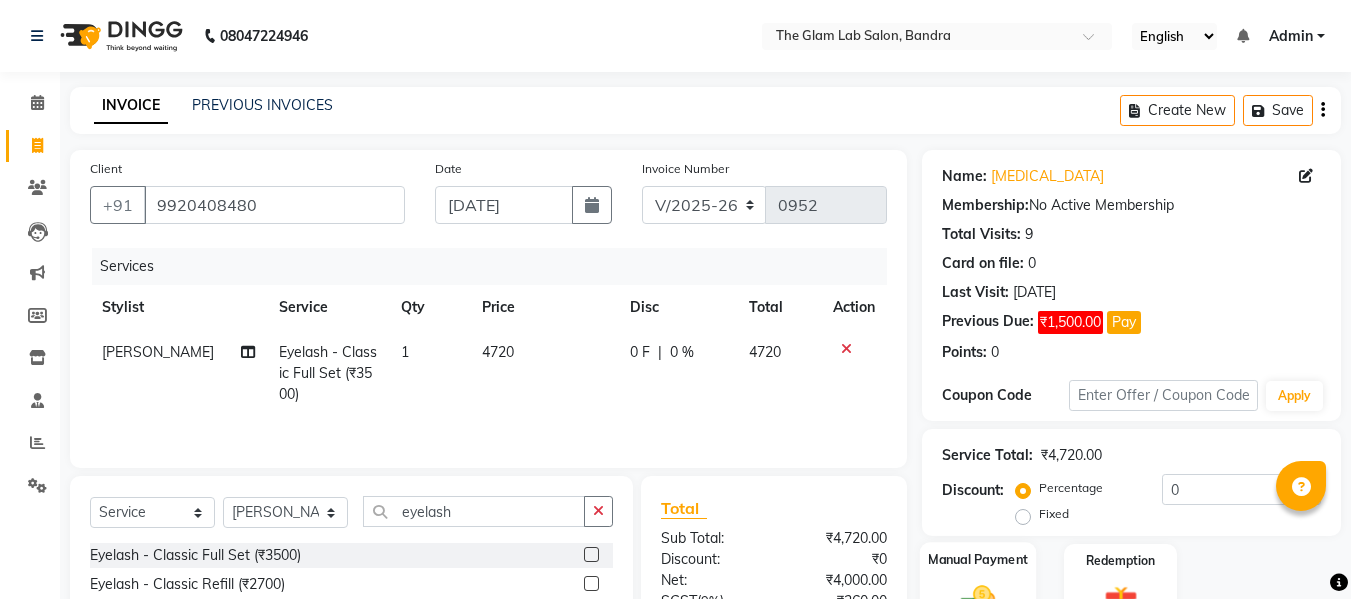 click on "Manual Payment" 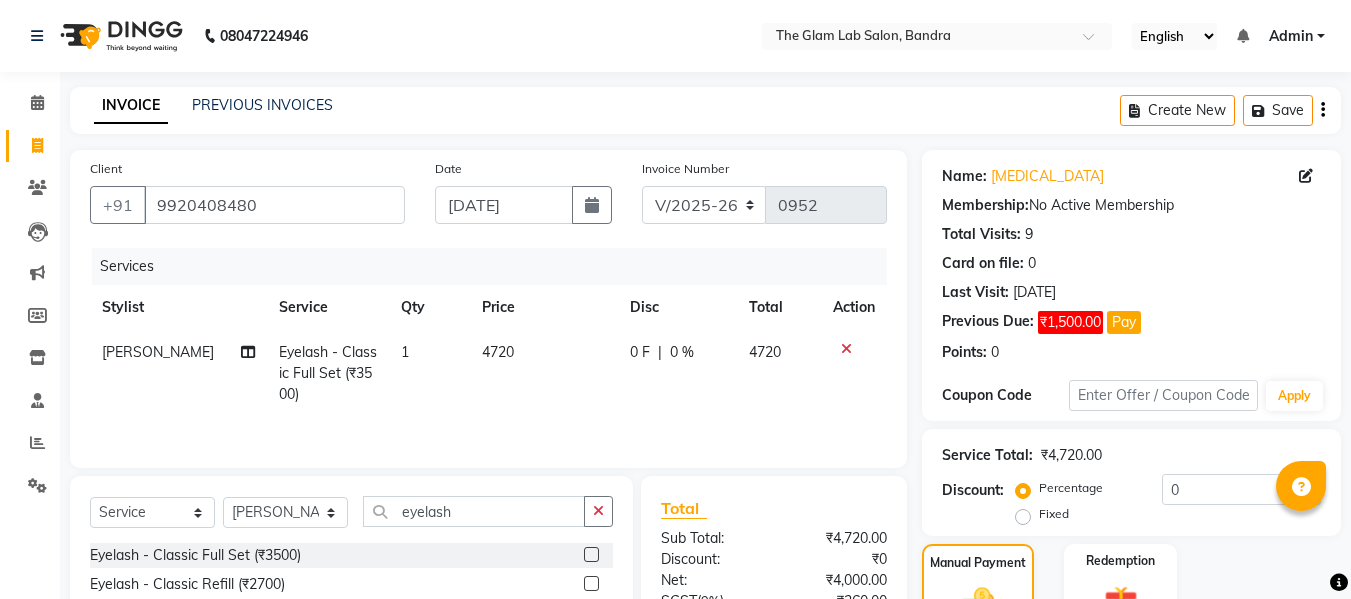 scroll, scrollTop: 235, scrollLeft: 0, axis: vertical 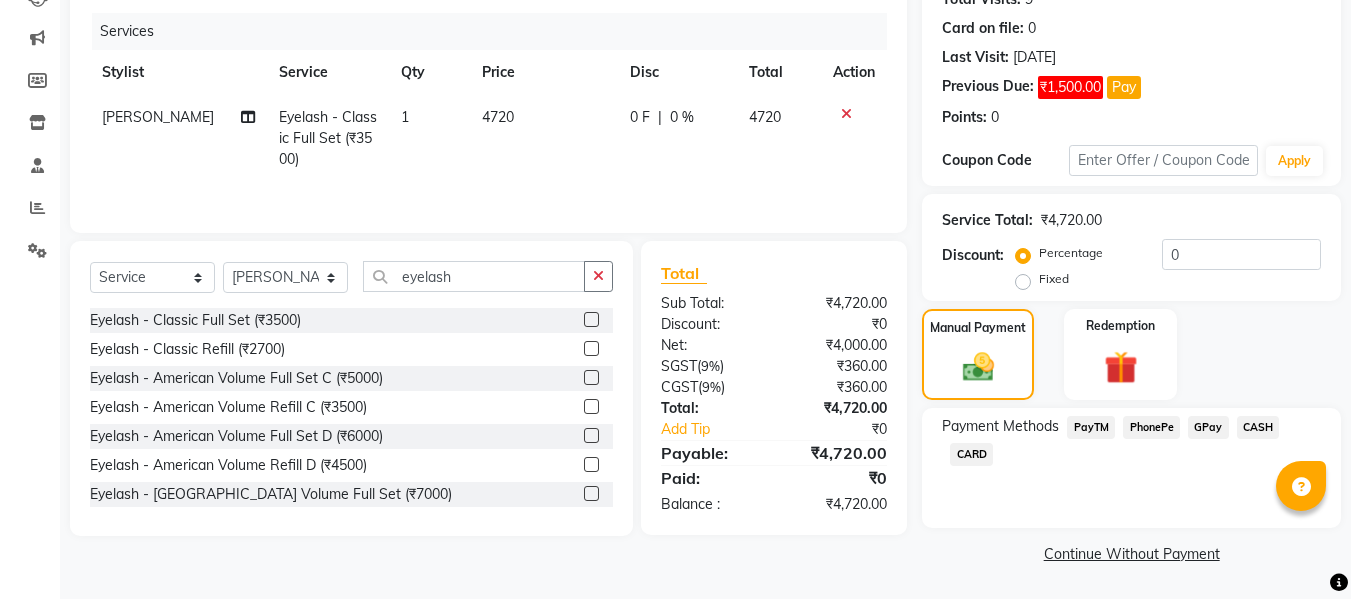 click on "CARD" 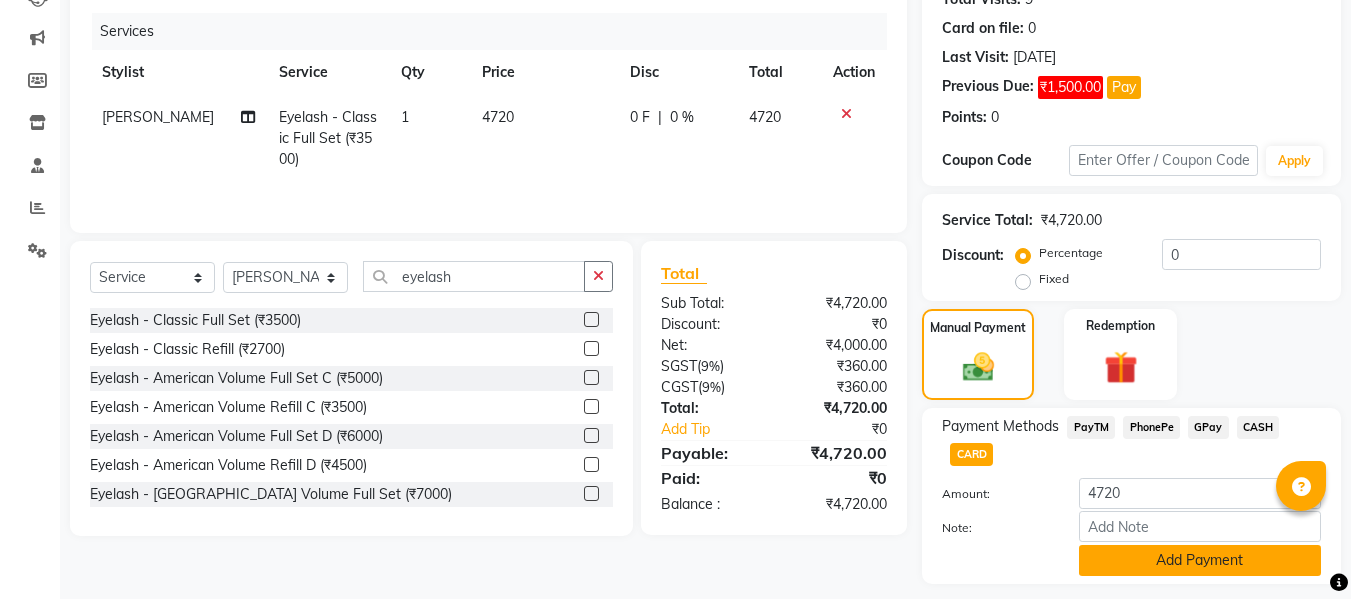 click on "Add Payment" 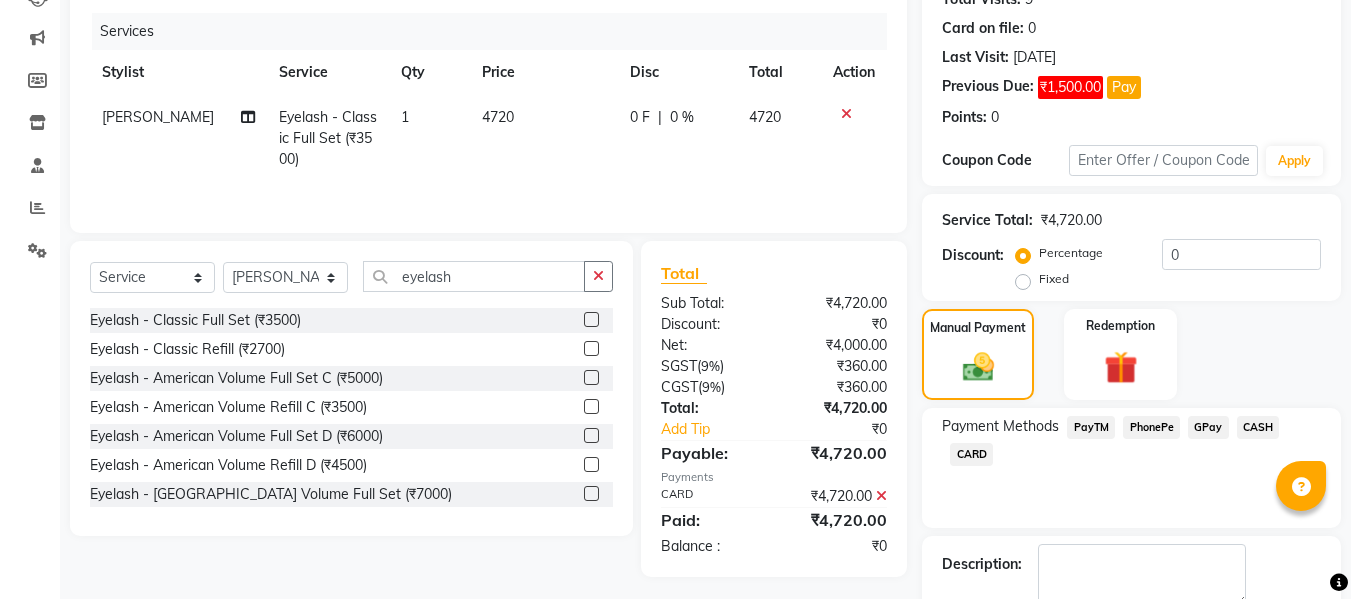 scroll, scrollTop: 348, scrollLeft: 0, axis: vertical 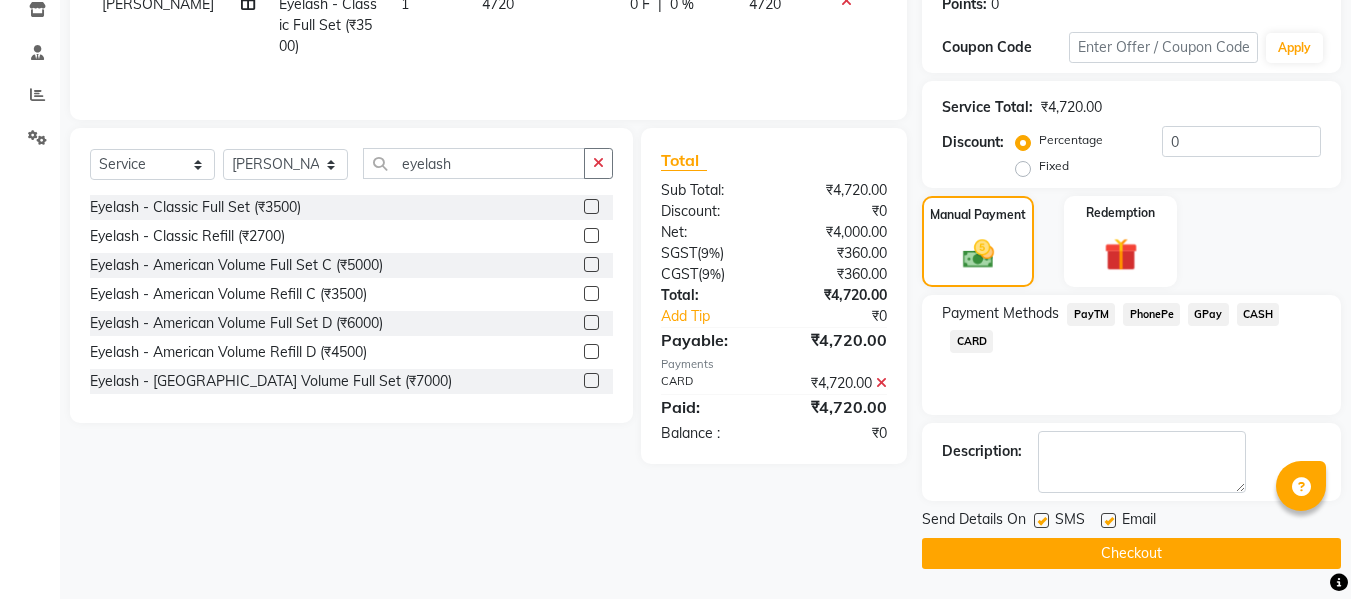 click 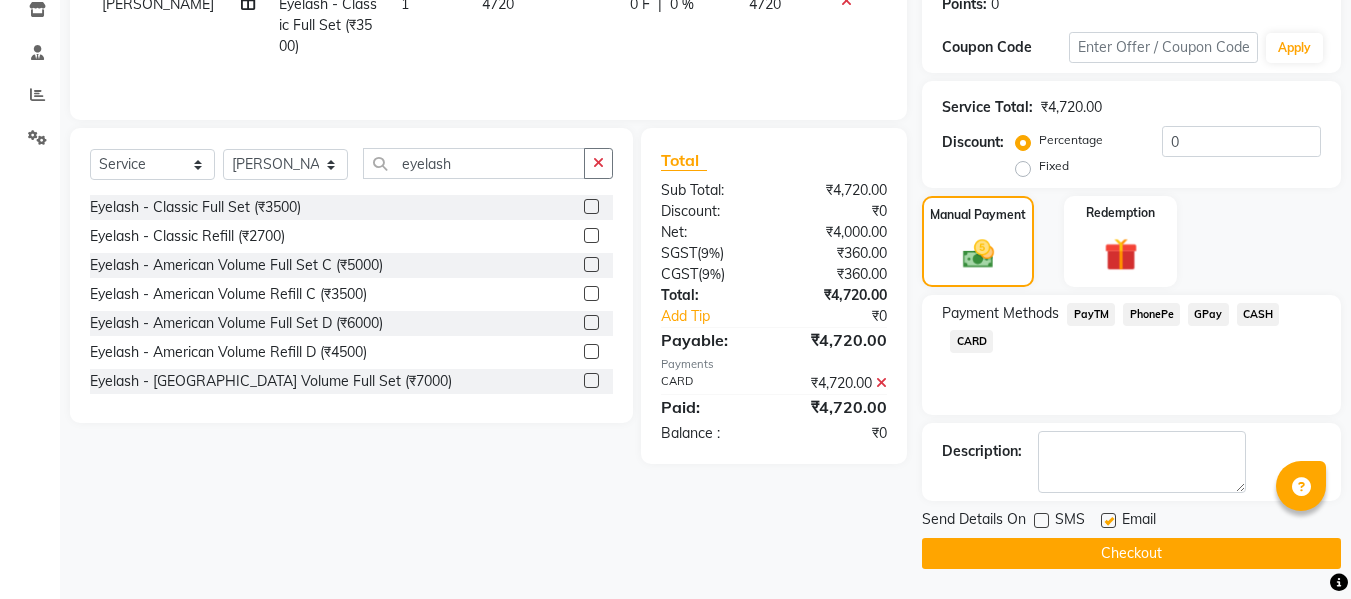 click 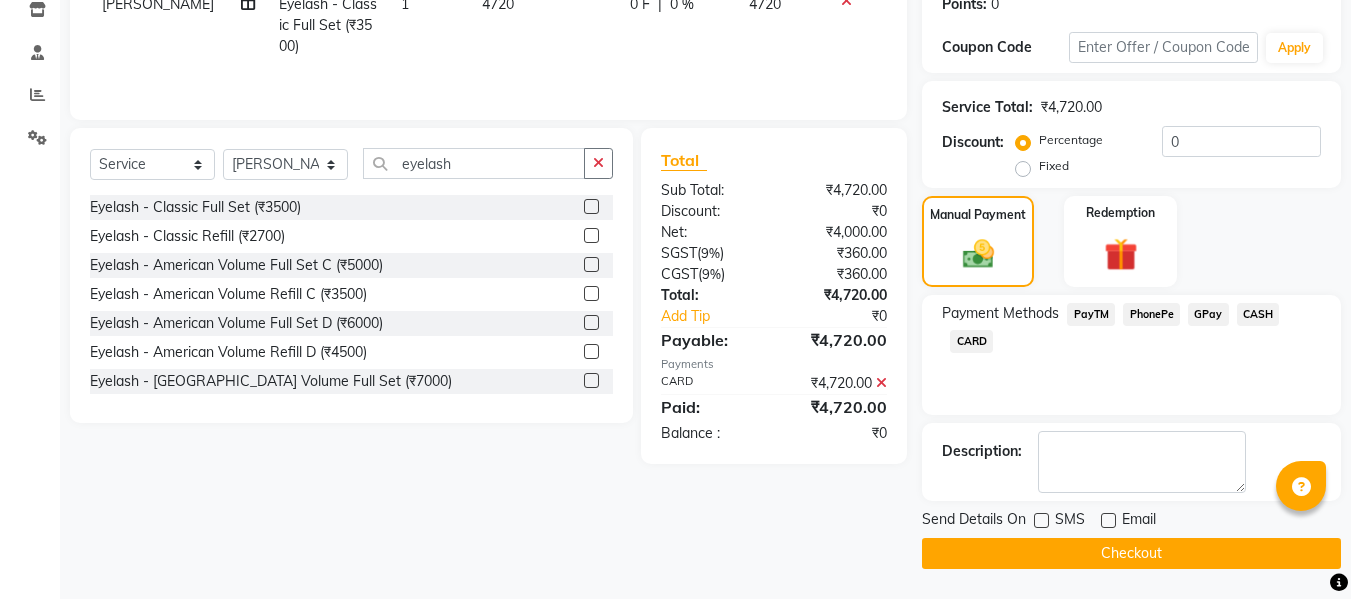 click on "Checkout" 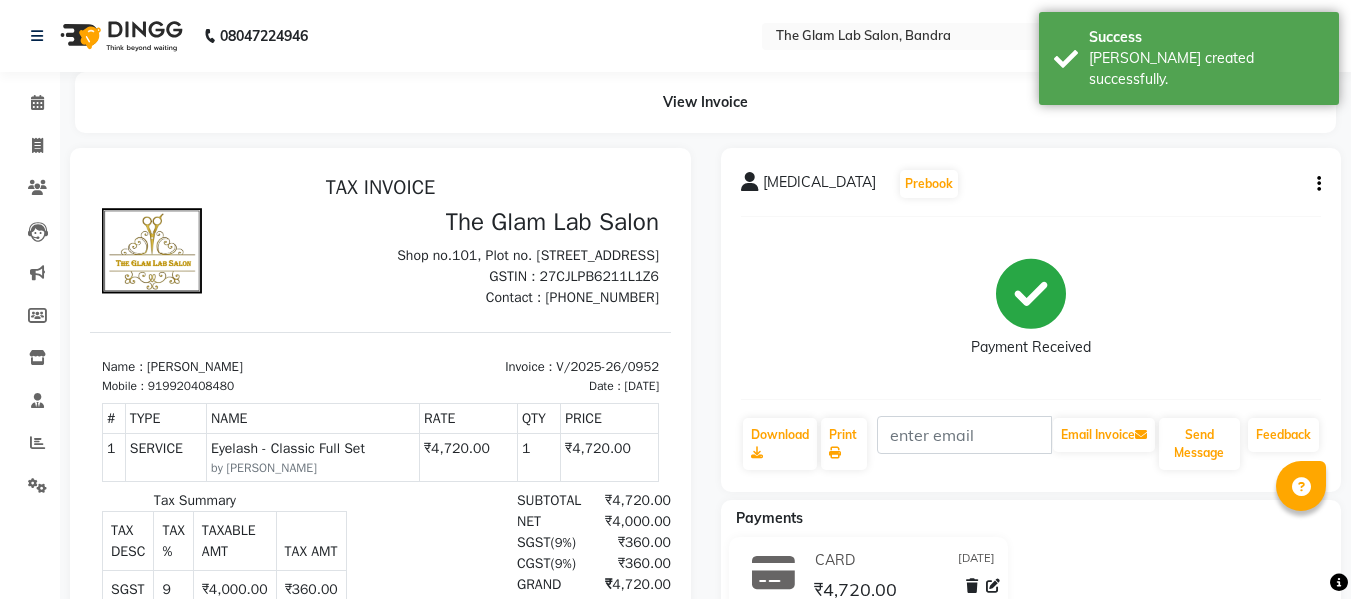 scroll, scrollTop: 0, scrollLeft: 0, axis: both 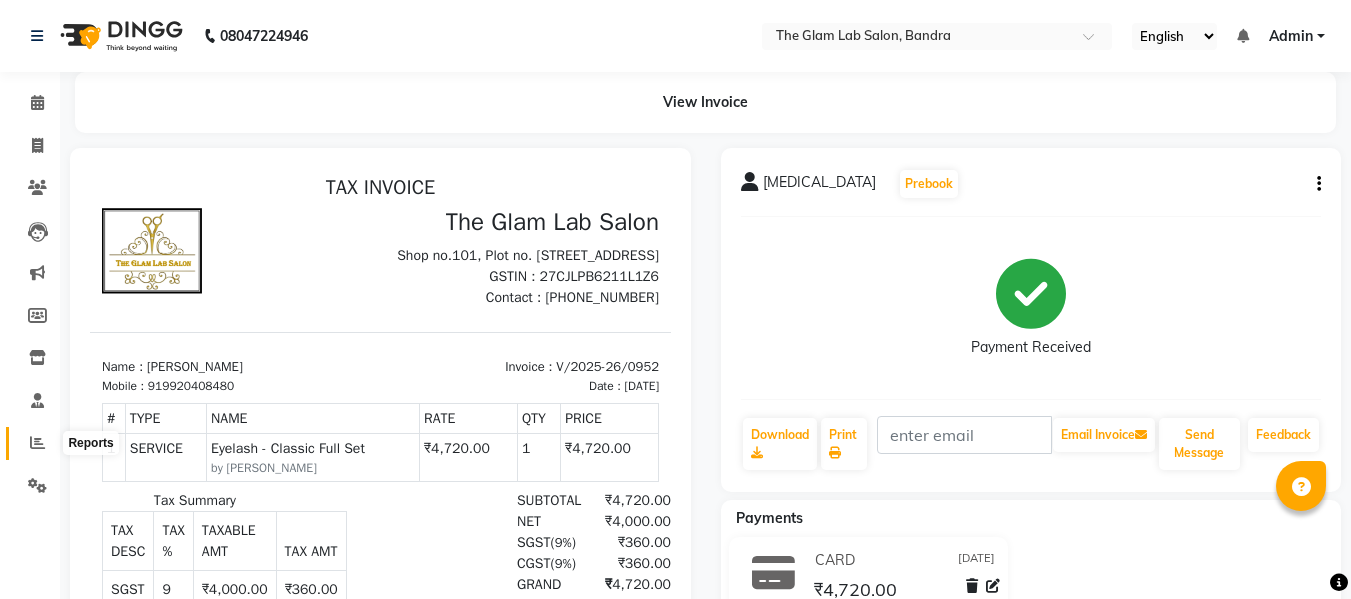 click 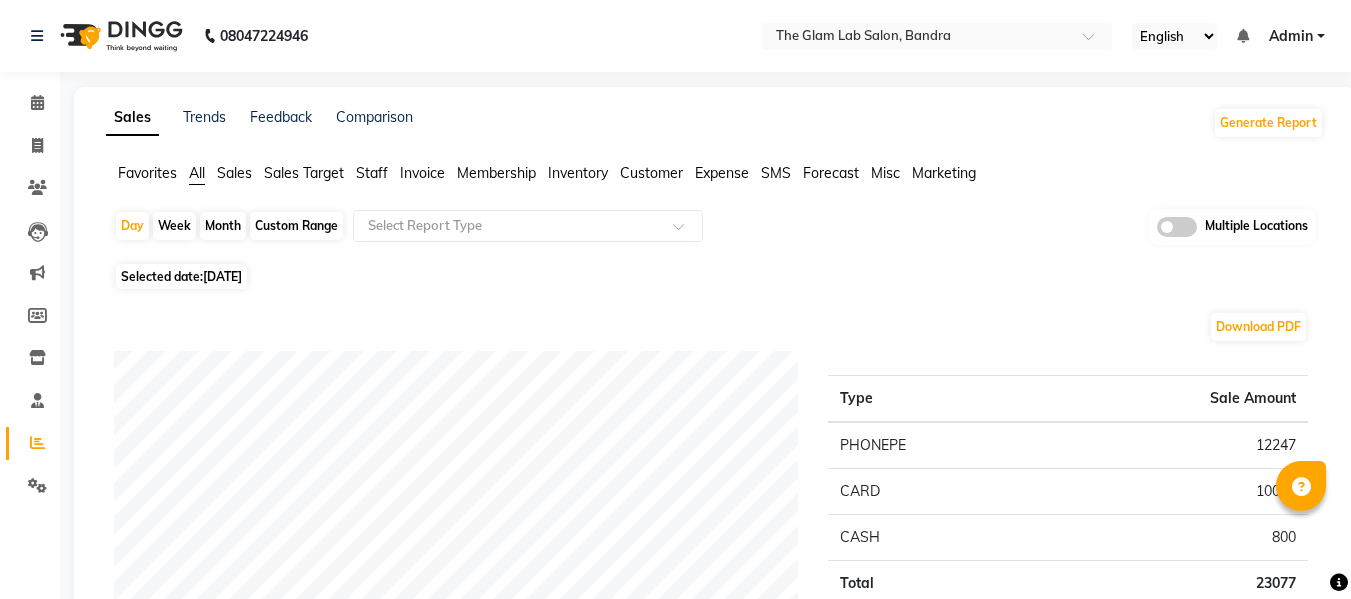 click on "[DATE]" 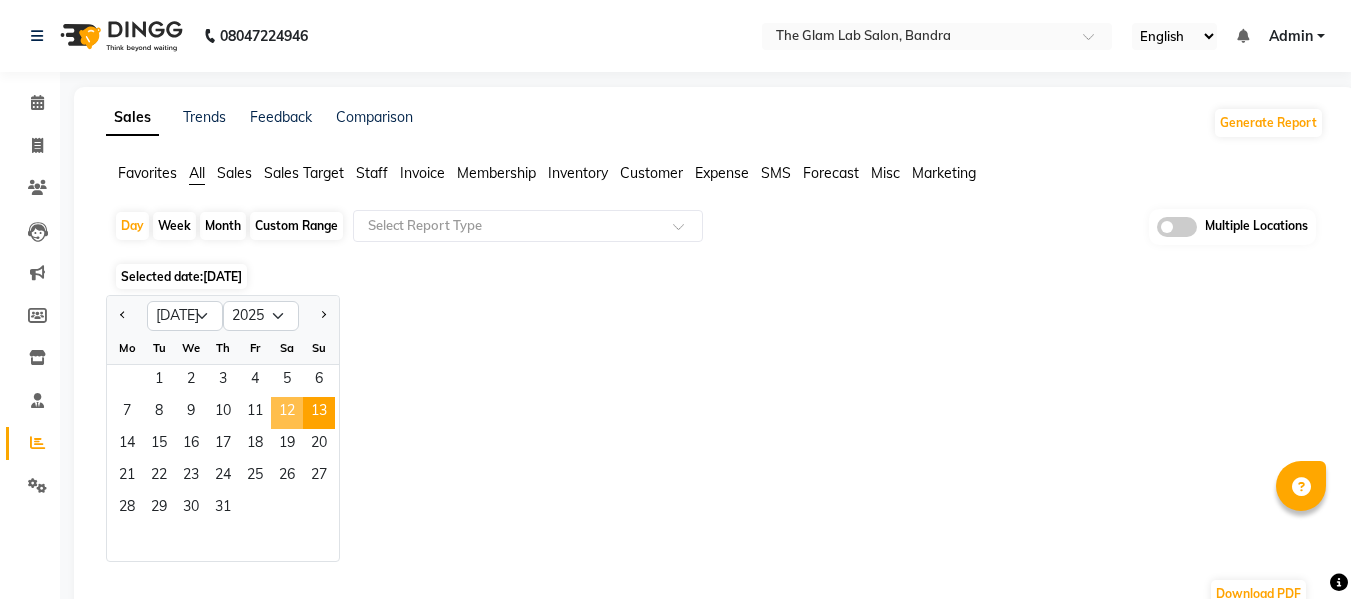 click on "12" 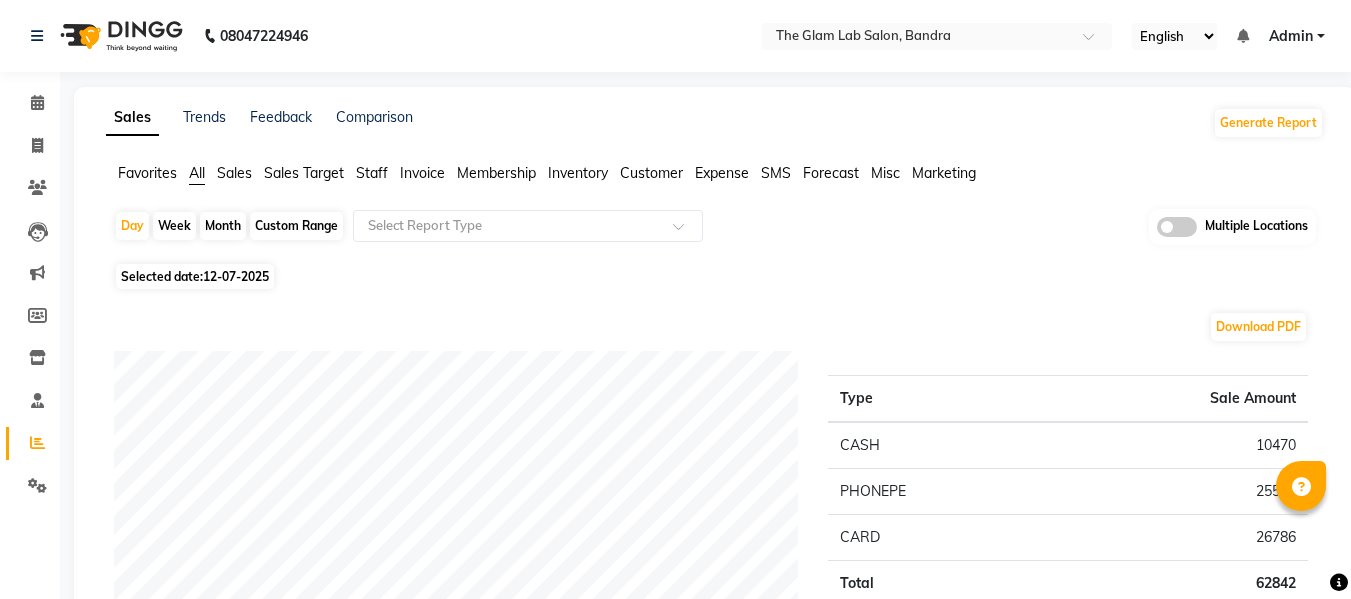 click on "Selected date:  [DATE]" 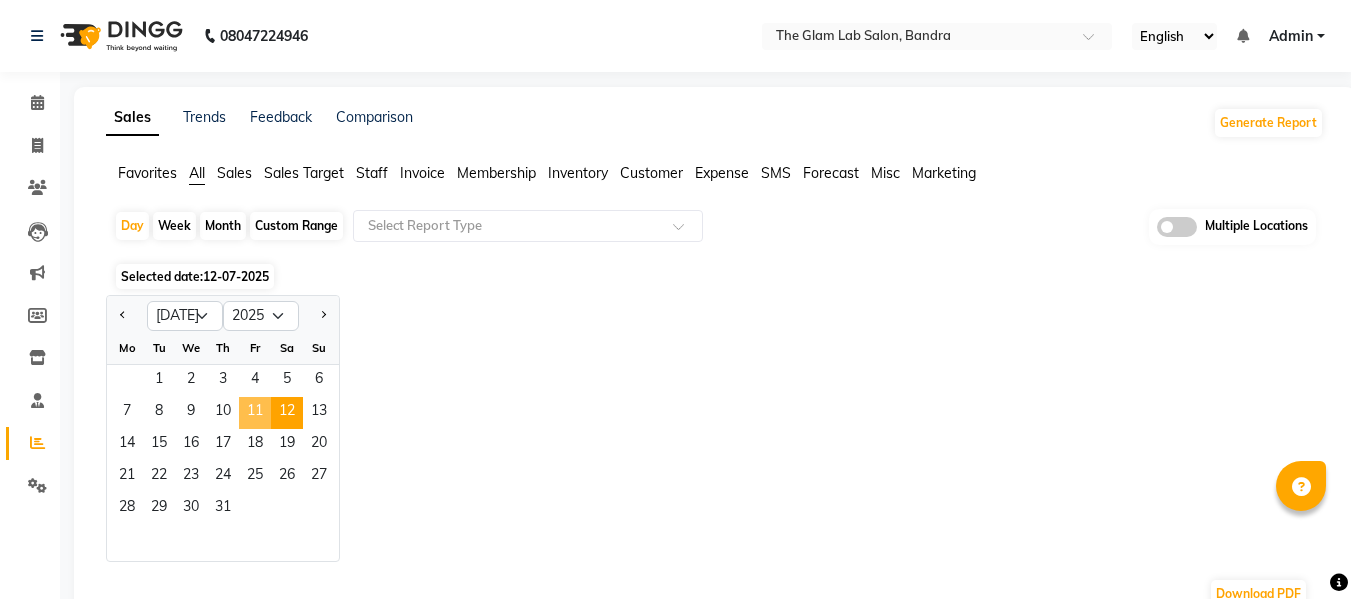 click on "11" 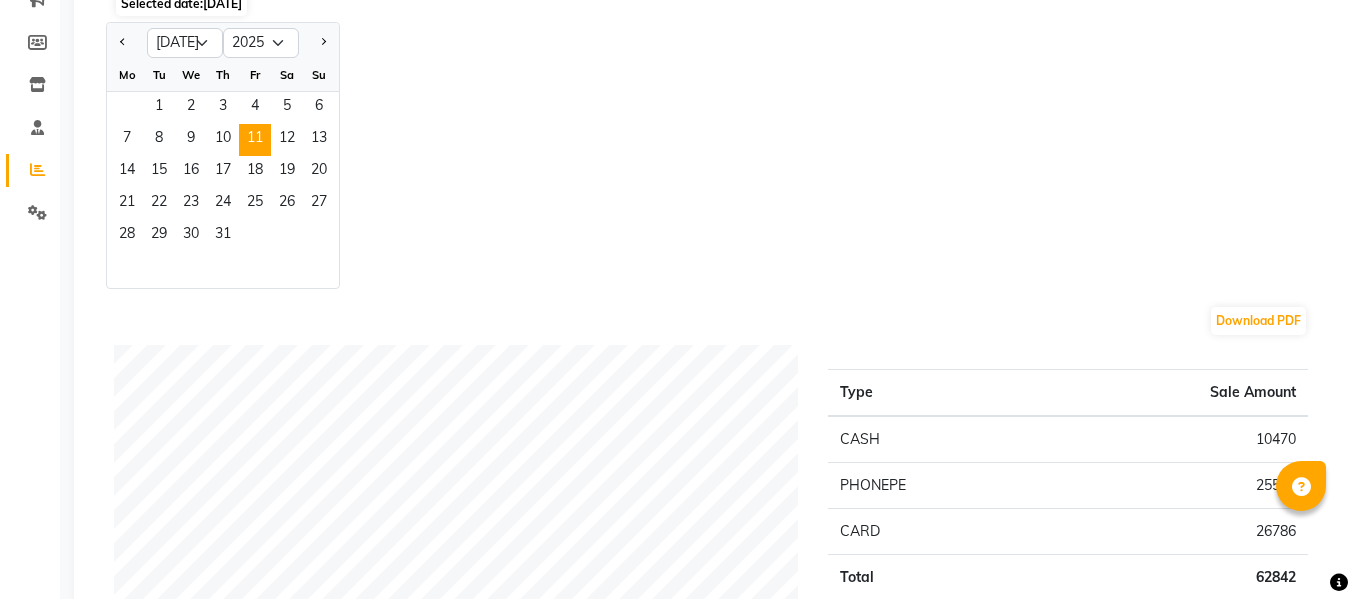 scroll, scrollTop: 81, scrollLeft: 0, axis: vertical 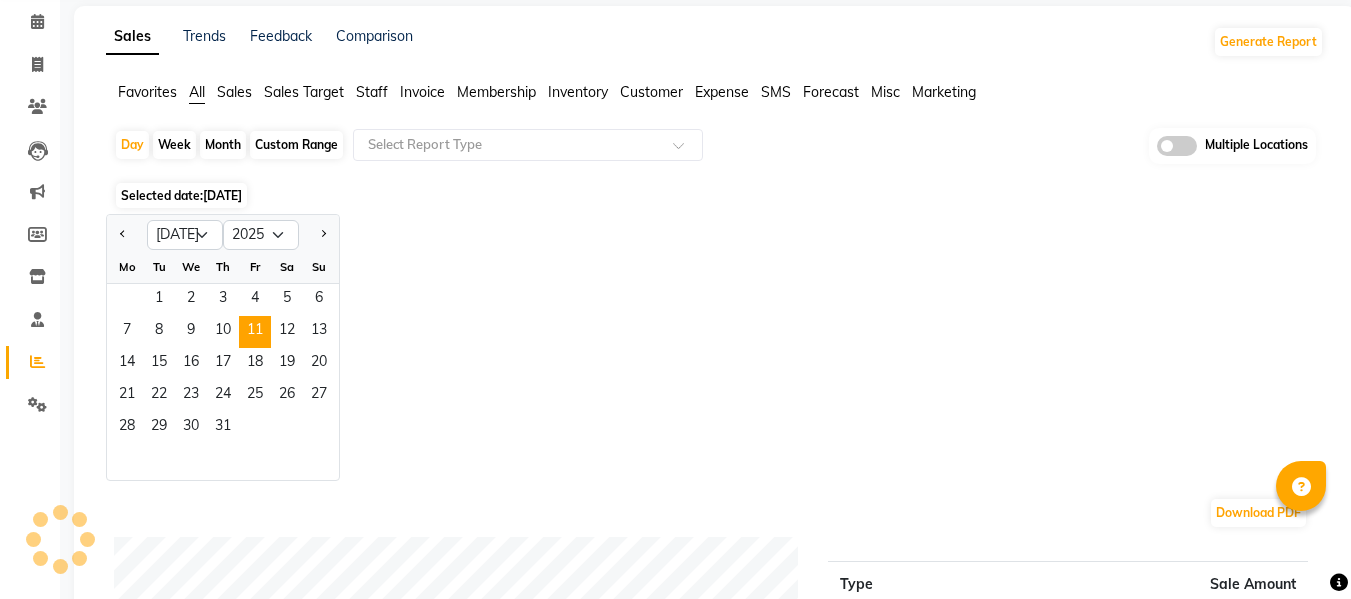 click on "[DATE]" 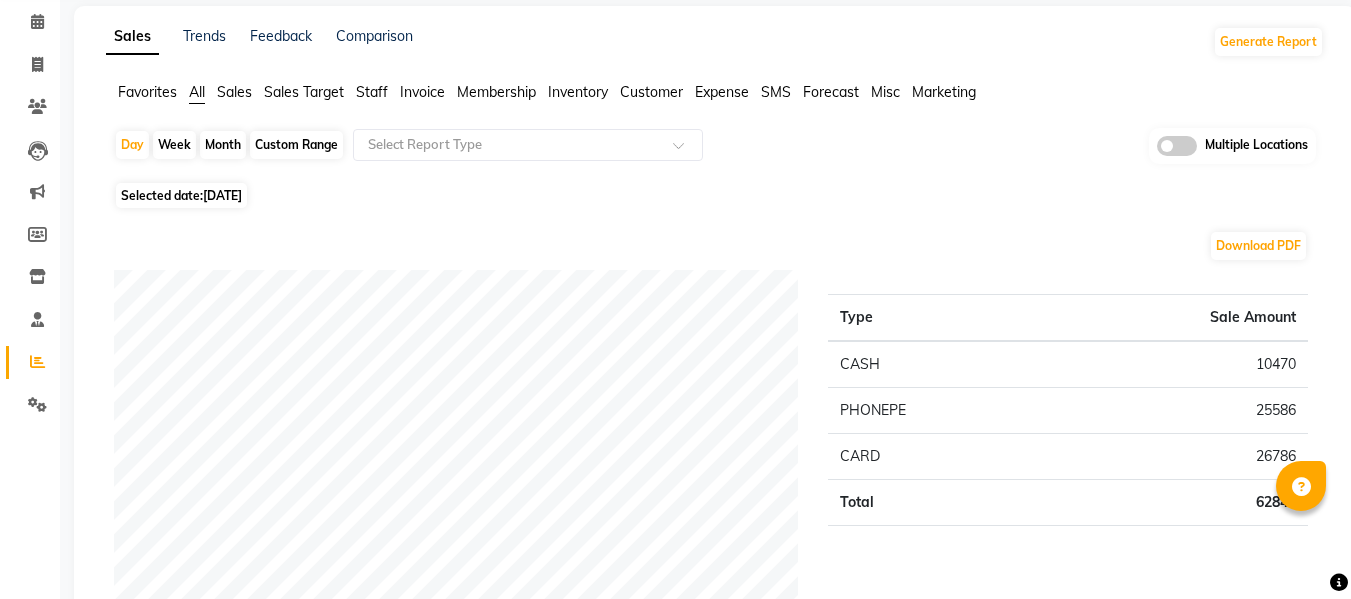 click on "[DATE]" 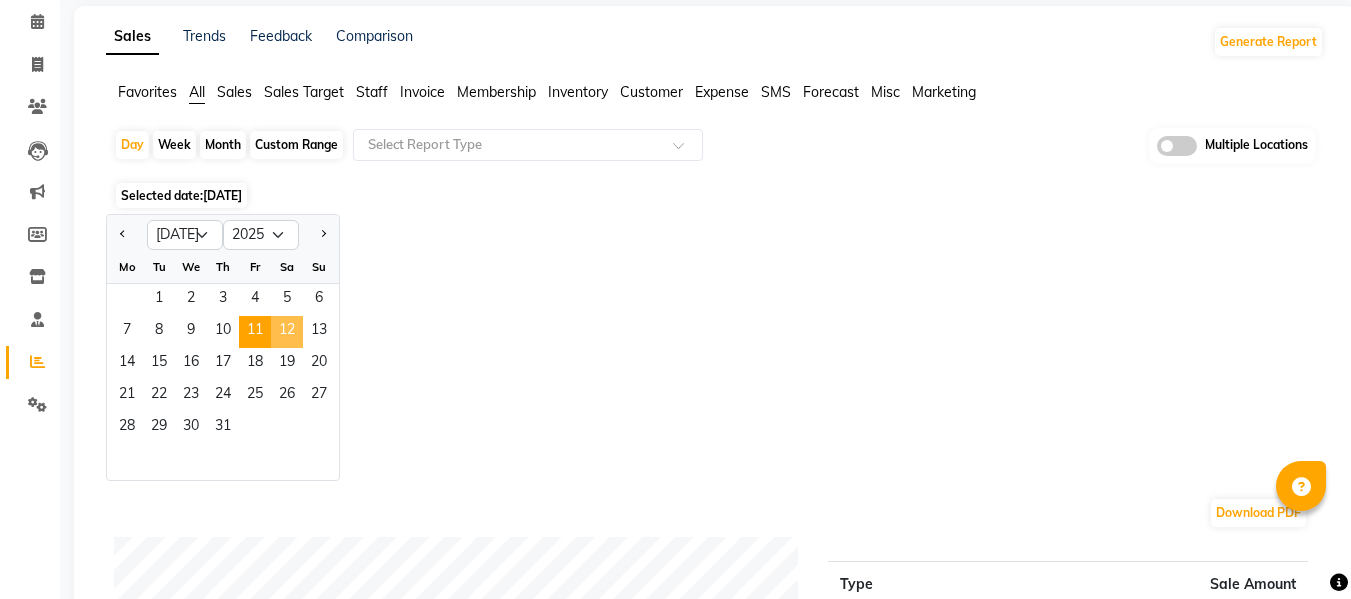 click on "12" 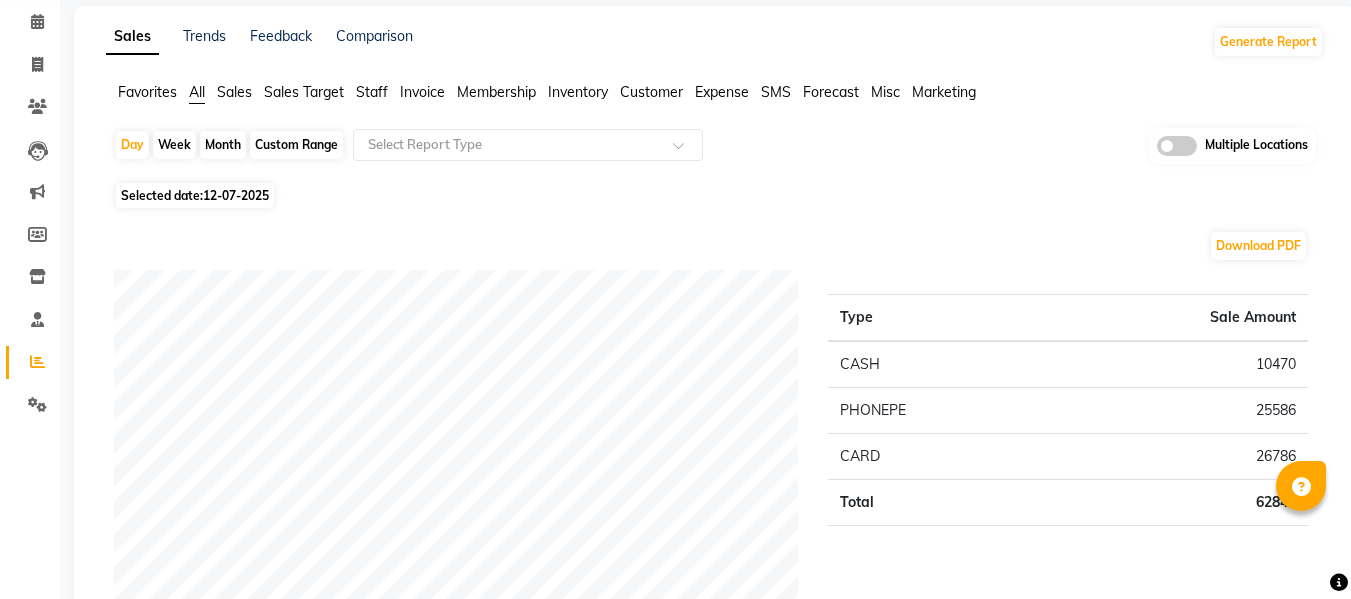 click on "Day   Week   Month   Custom Range  Select Report Type Multiple Locations Selected date:  [DATE]  Download PDF Payment mode Type Sale Amount CASH 10470 PHONEPE 25586 CARD 26786 Total 62842 Staff summary Type Sale Amount [PERSON_NAME] 11800 Rohini Kalokh 9676 [PERSON_NAME] 7080 Wonchui Varah 6384 [PERSON_NAME] 6148 [PERSON_NAME] 5938 [PERSON_NAME] 4720 Santosh Kc 3124 [PERSON_NAME] 3088 [PERSON_NAME] 2950 Others 1934 Total 62842 Sales summary Type Sale Amount Memberships 0 Vouchers 0 Gift card 0 Products 0 Packages 0 Tips 0 Prepaid 0 Services 62842 Fee 0 Total 62842 Service by category Type Sale Amount Eyelash 23600 Nails 12756 Hair Treatments 9086 HAIR CUT MAN 3878 PEDI 2848 HAIR WASH 2494 Waxing 2242  MASSAGE  2180 Colour 1900 Threading 958 Others 900 Total 62842 Service sales Type Sale Amount Eyelash - American Volume Refill D 9440  Nanoplastia ( up to shoulder) 9086 Nails - Gel Nail Polish 8580 LASH LIFT 7080 Eyelash - Classic Full Set 7080 Nails - Acrylic Nail Refills 3422 Waxing - Bikini (Rica) 2242 HEAD MASSAGE [DEMOGRAPHIC_DATA]" 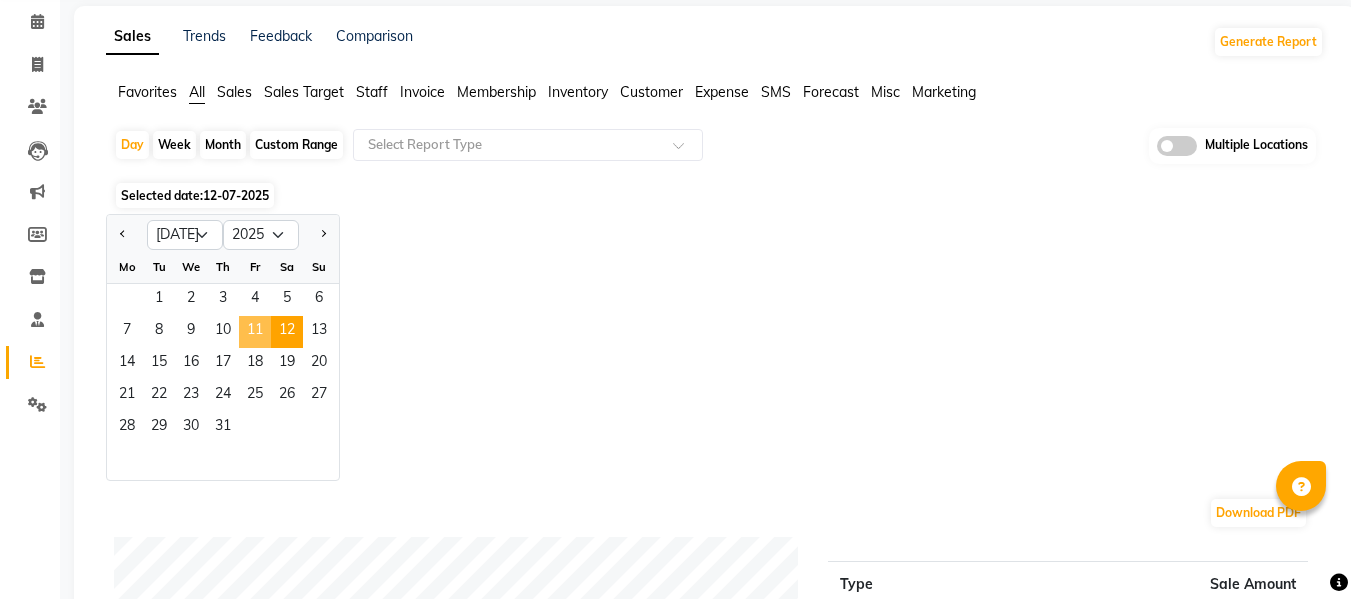 click on "11" 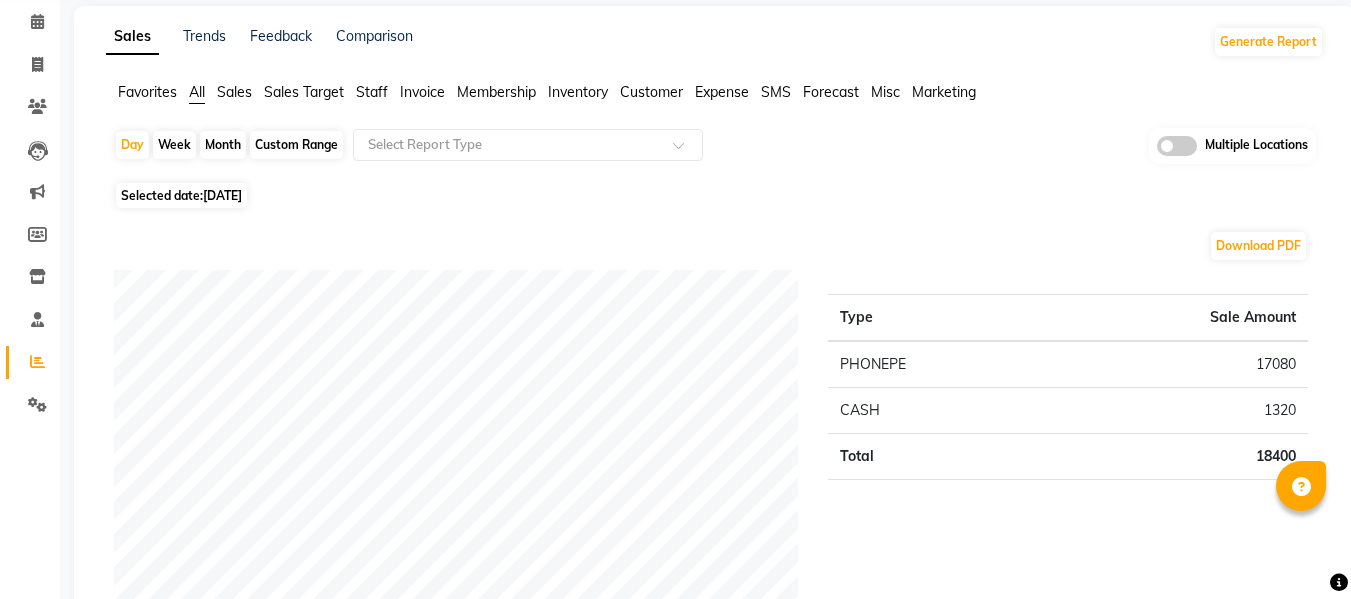 click on "[DATE]" 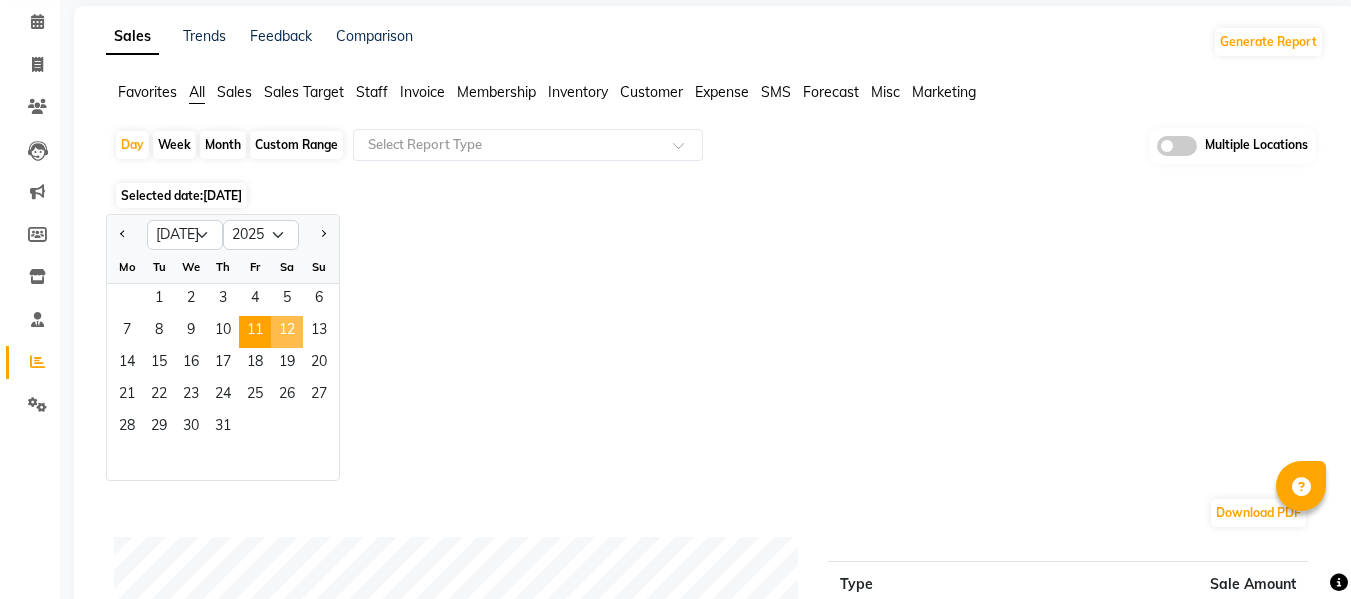 click on "12" 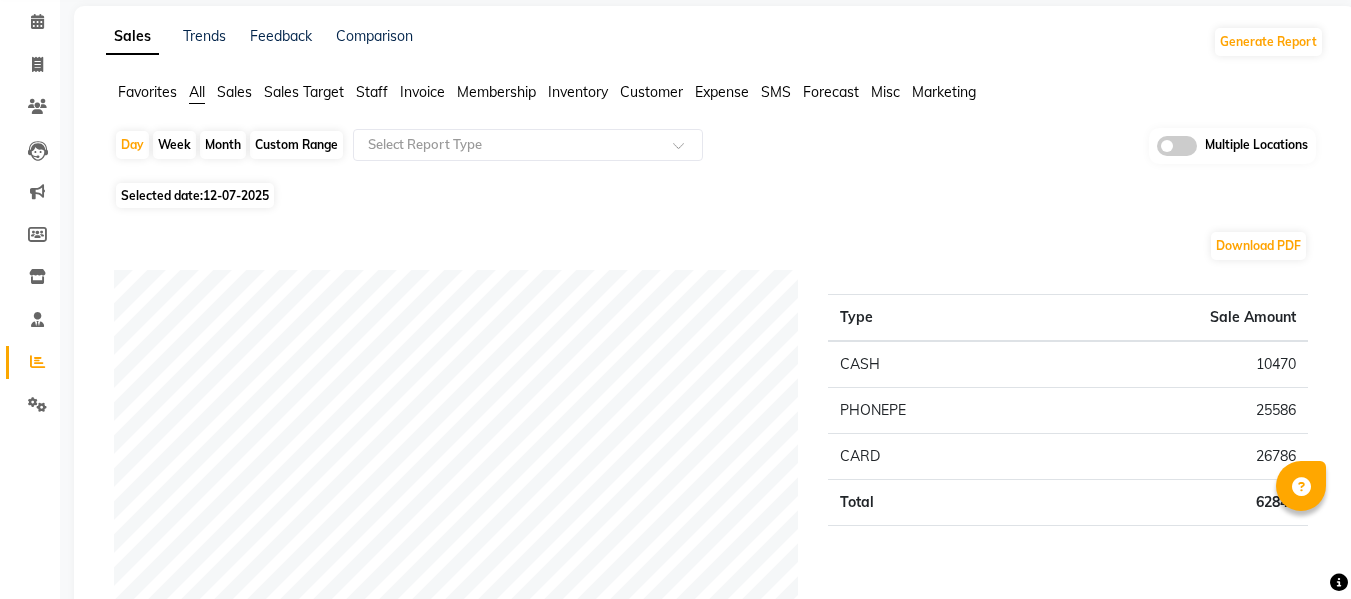 scroll, scrollTop: 196, scrollLeft: 0, axis: vertical 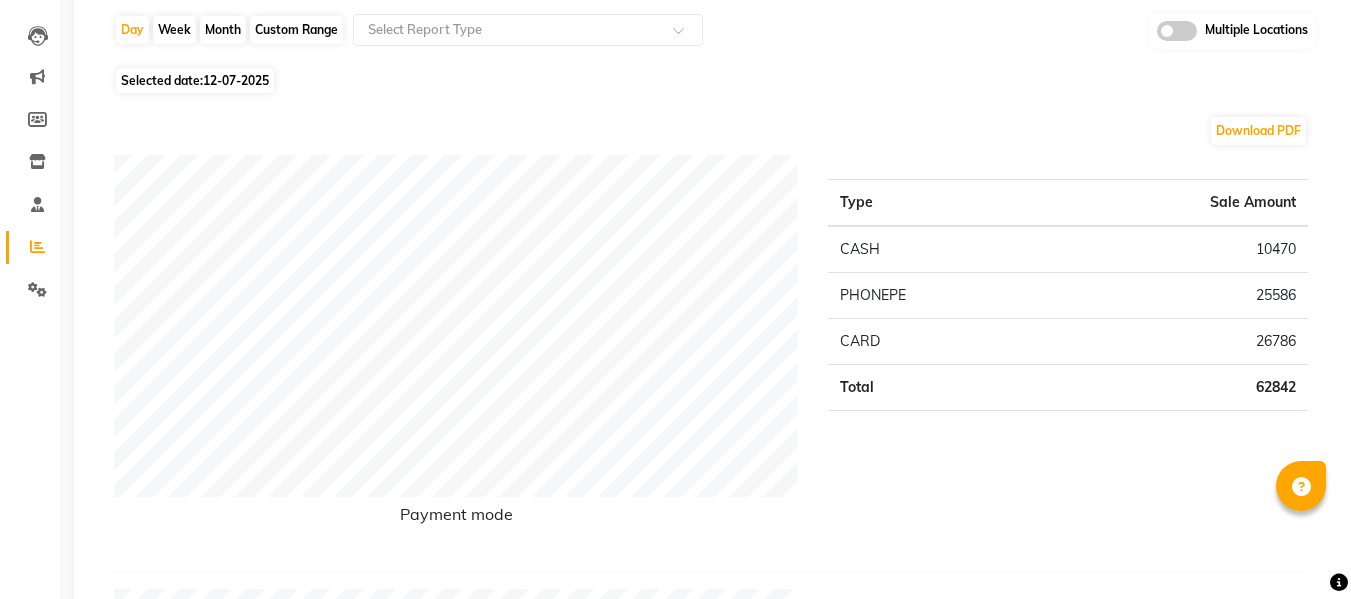 click on "12-07-2025" 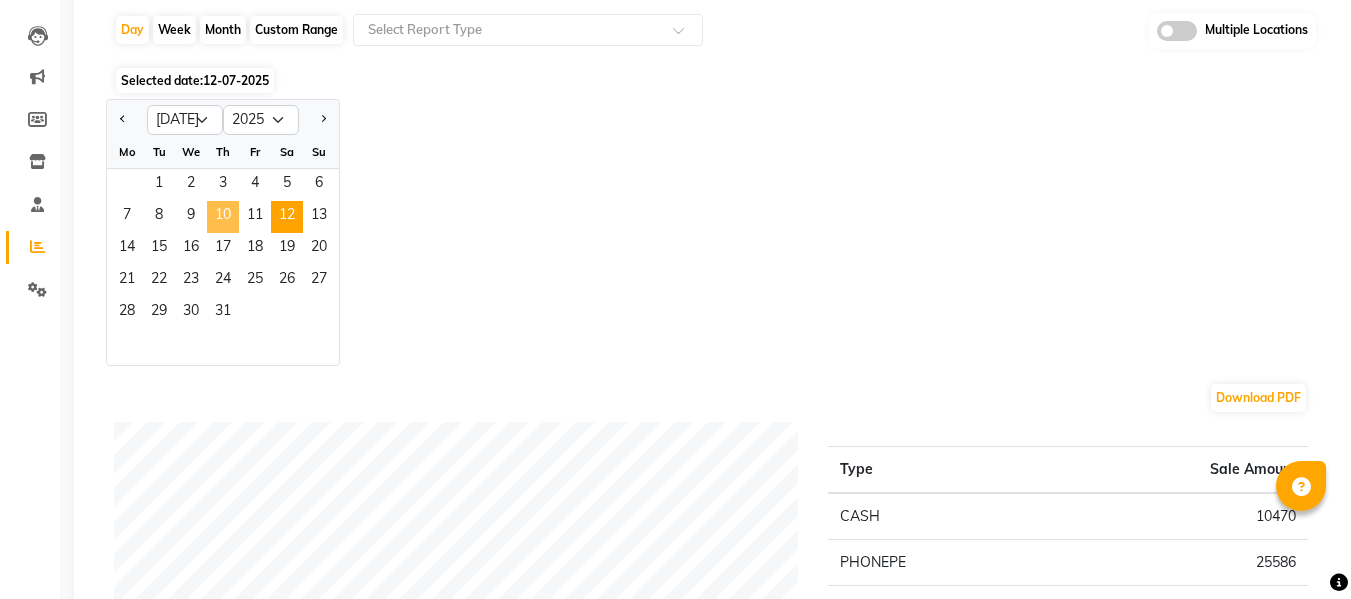 click on "10" 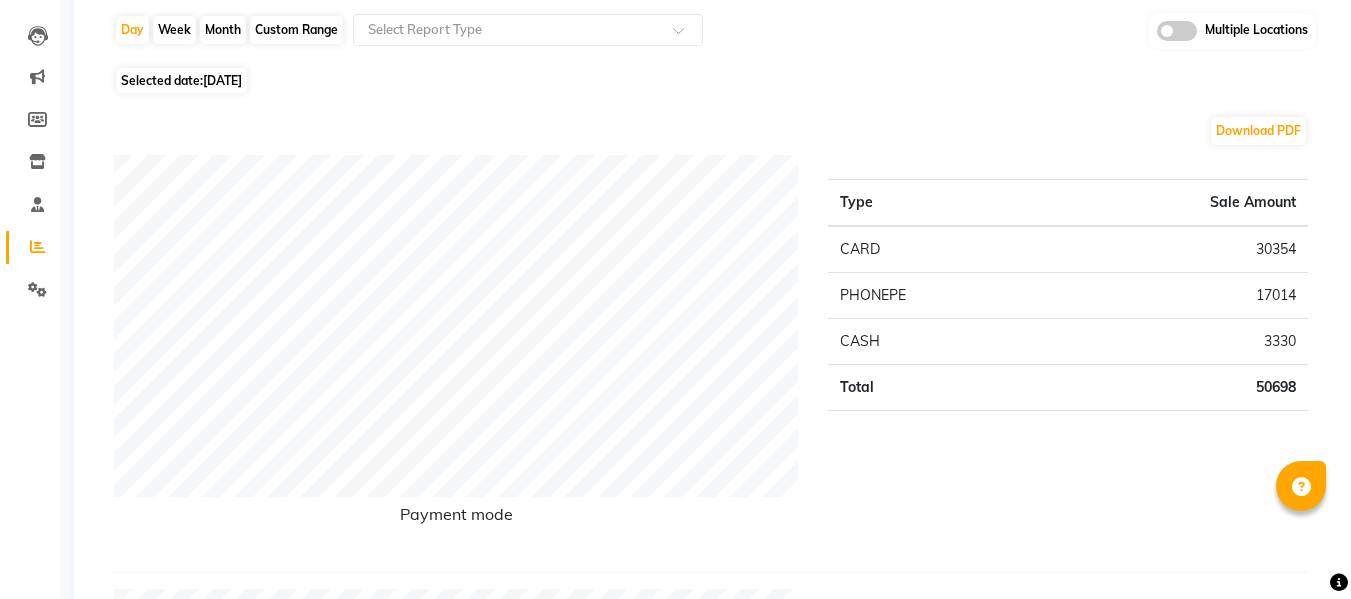 scroll, scrollTop: 0, scrollLeft: 0, axis: both 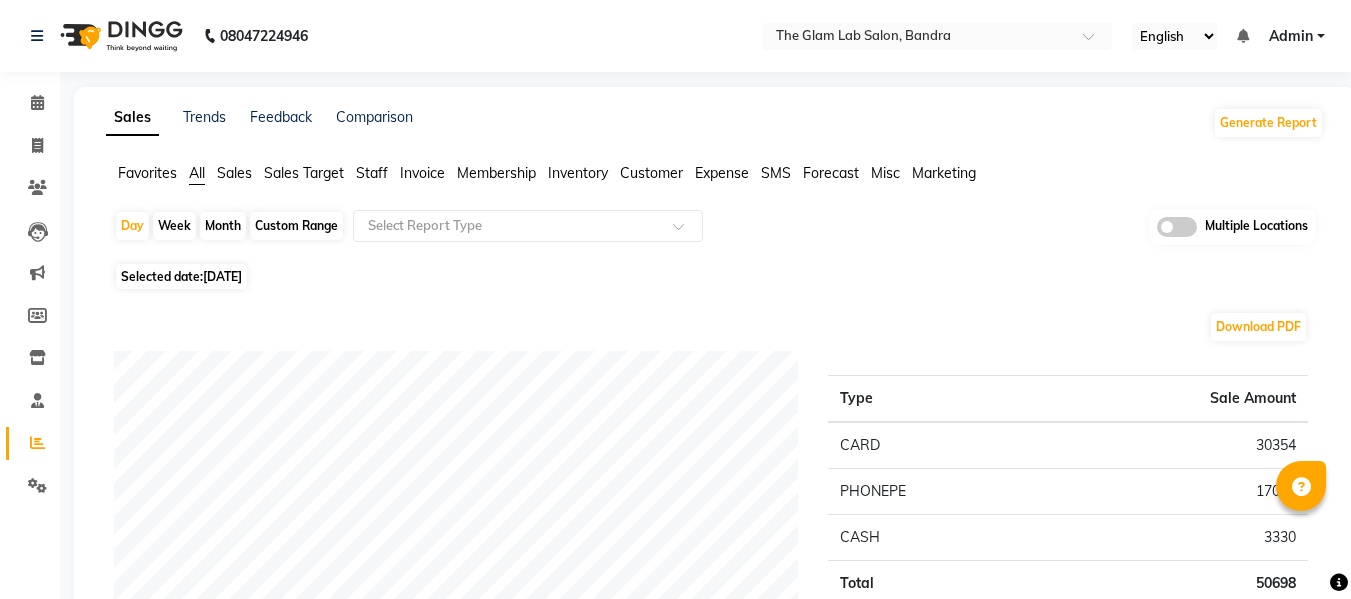 click on "[DATE]" 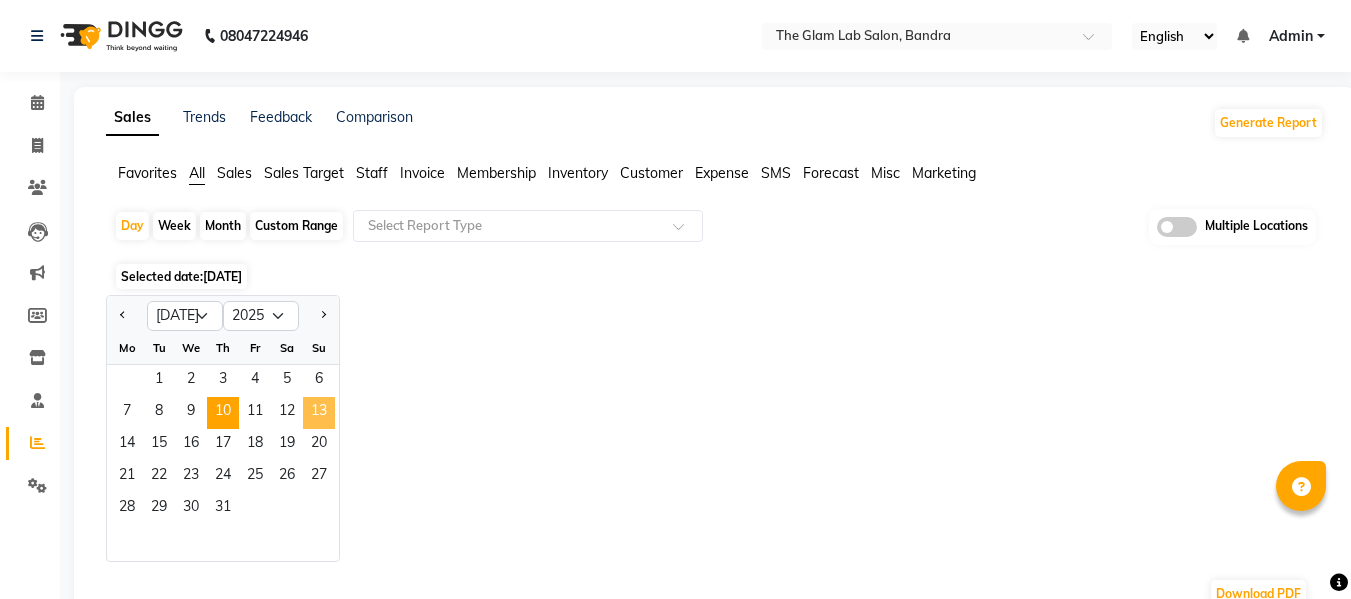 click on "13" 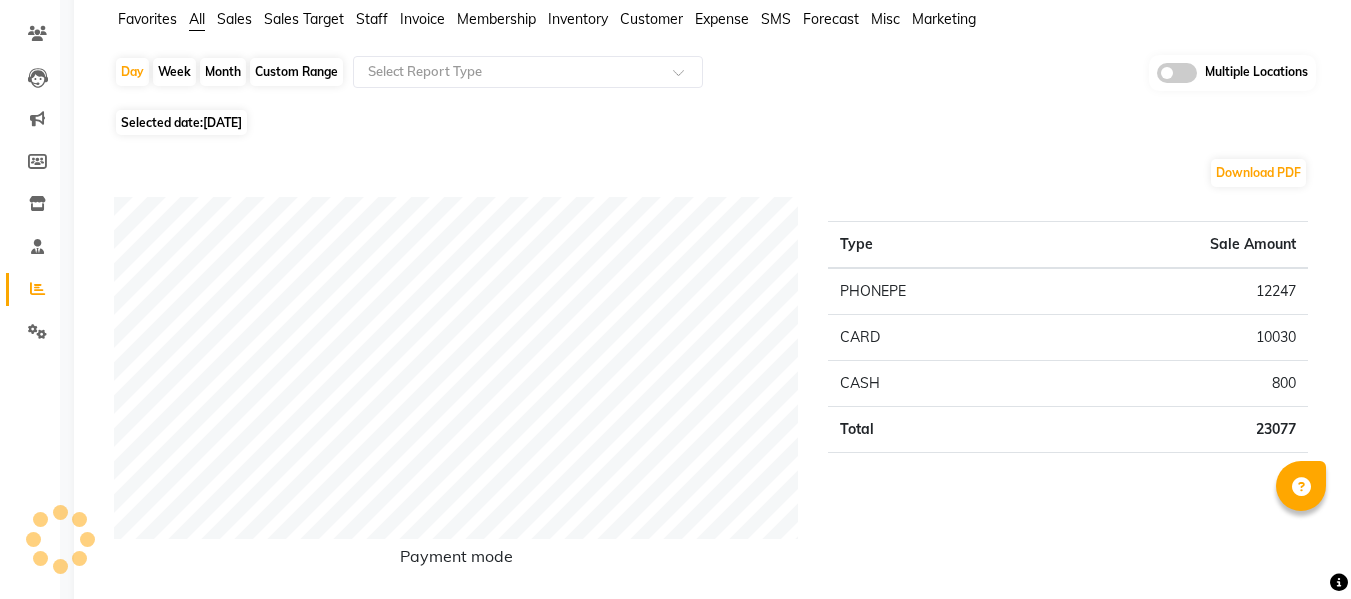 scroll, scrollTop: 678, scrollLeft: 0, axis: vertical 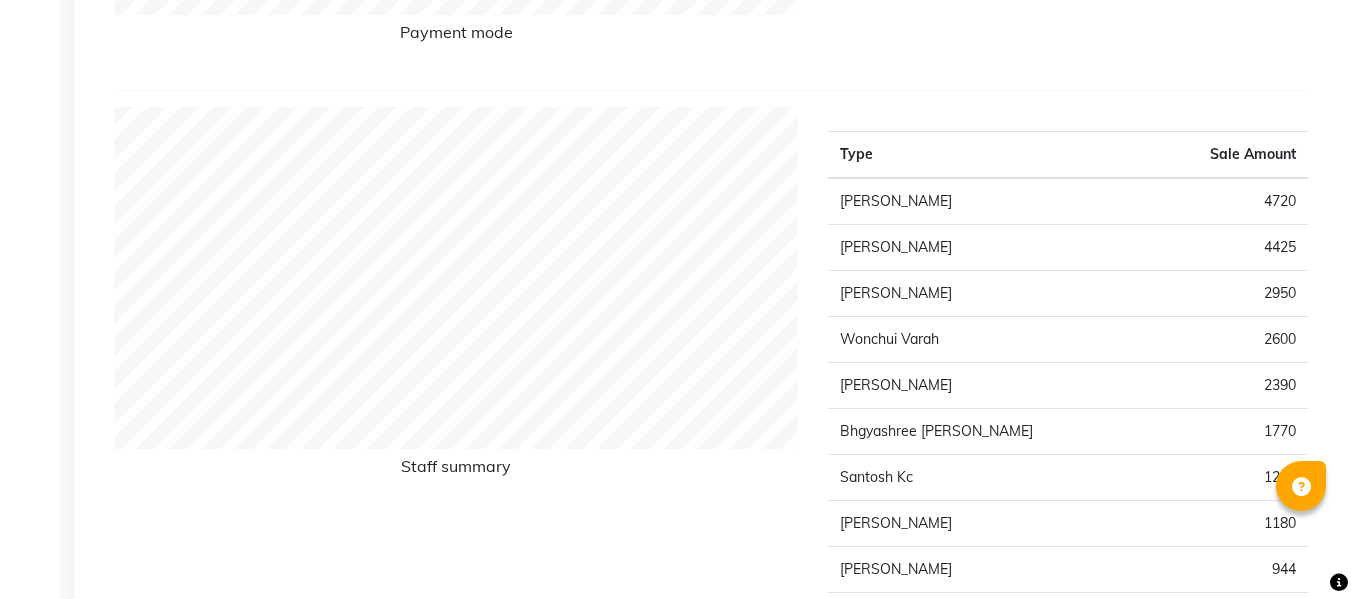 drag, startPoint x: 1137, startPoint y: 284, endPoint x: 1215, endPoint y: 271, distance: 79.07591 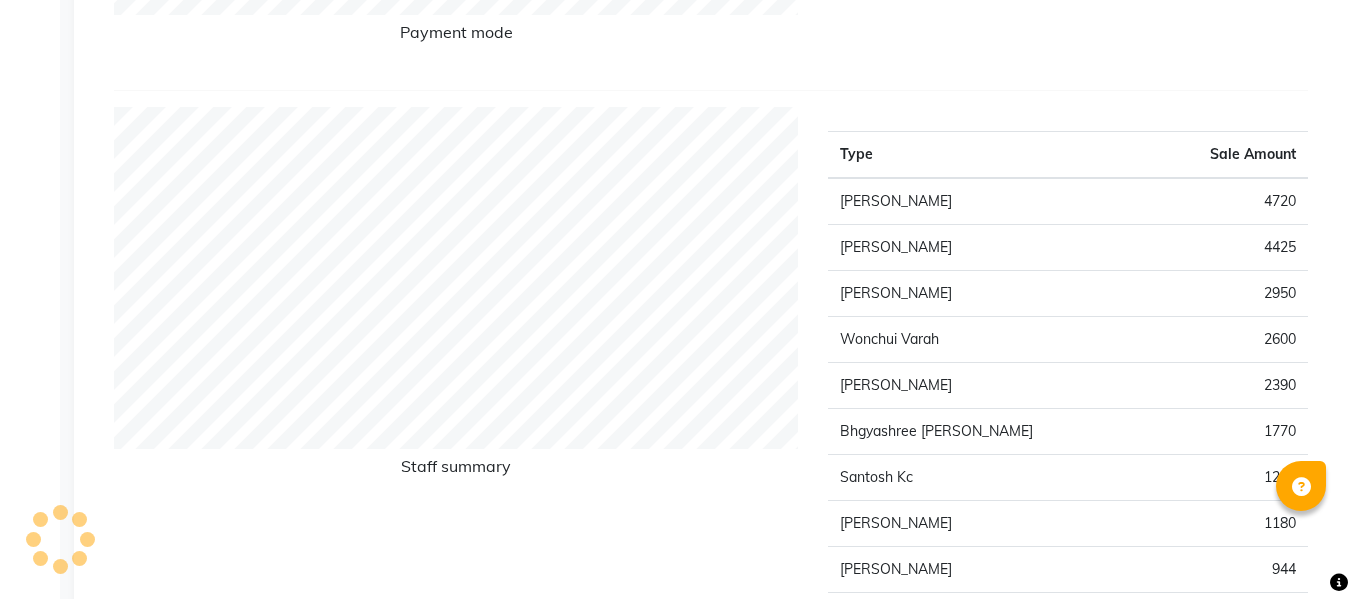 scroll, scrollTop: 0, scrollLeft: 0, axis: both 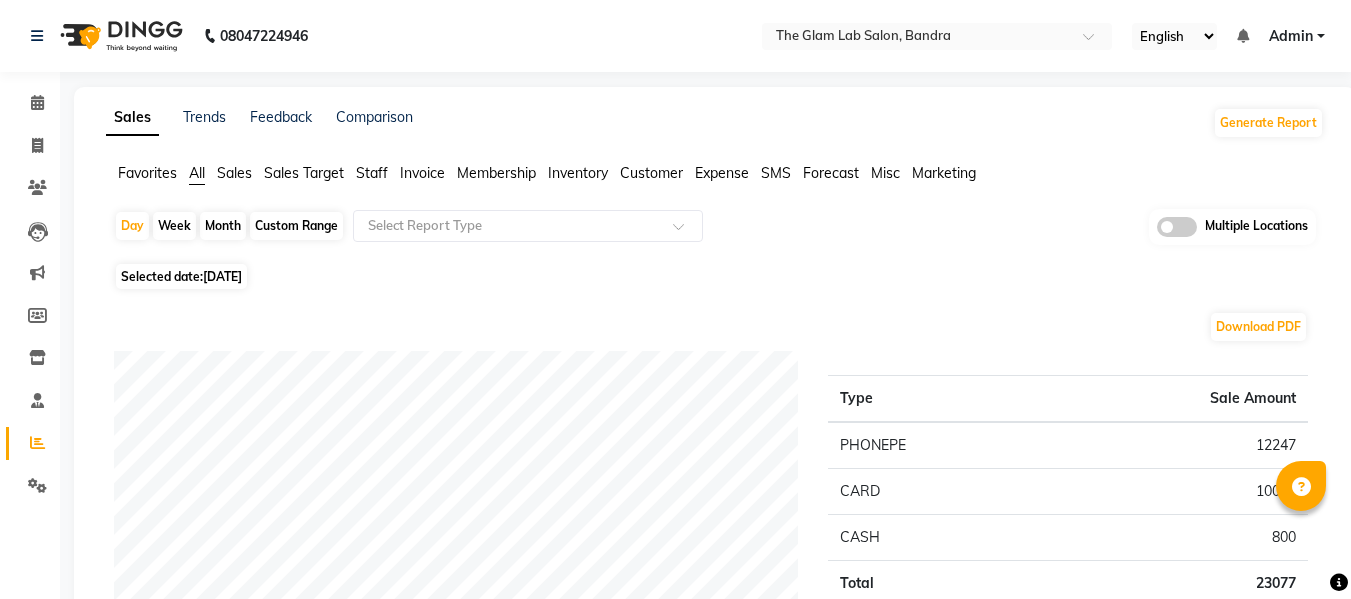 click on "[DATE]" 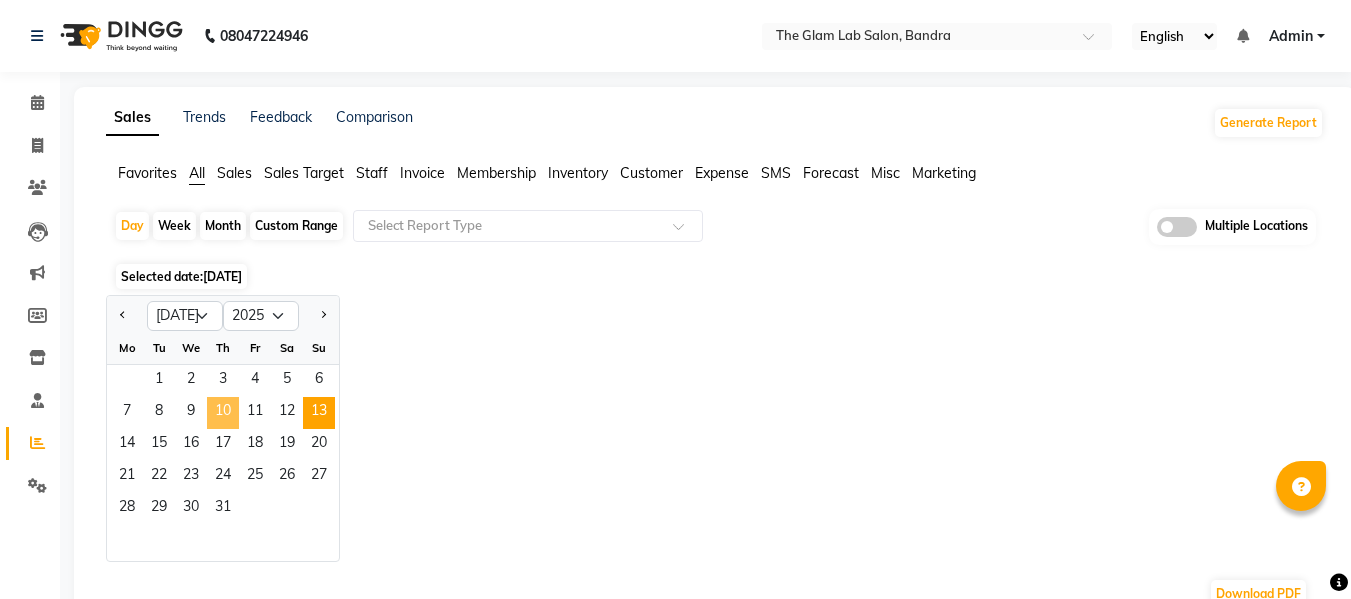 click on "10" 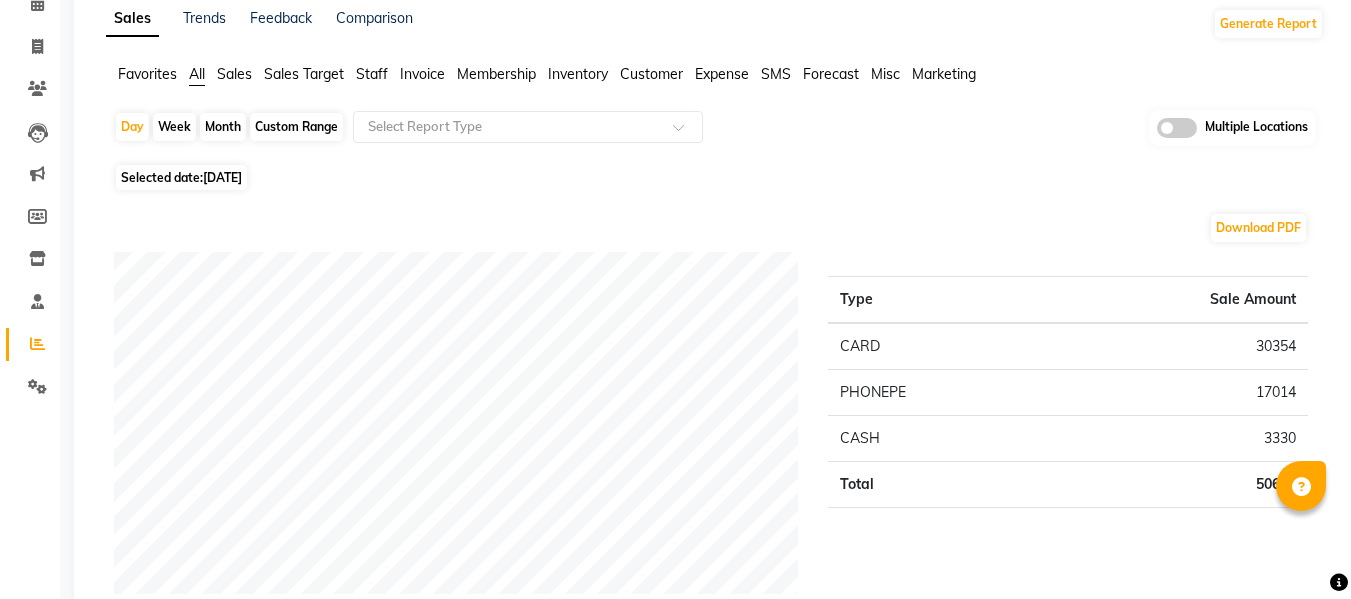 scroll, scrollTop: 141, scrollLeft: 0, axis: vertical 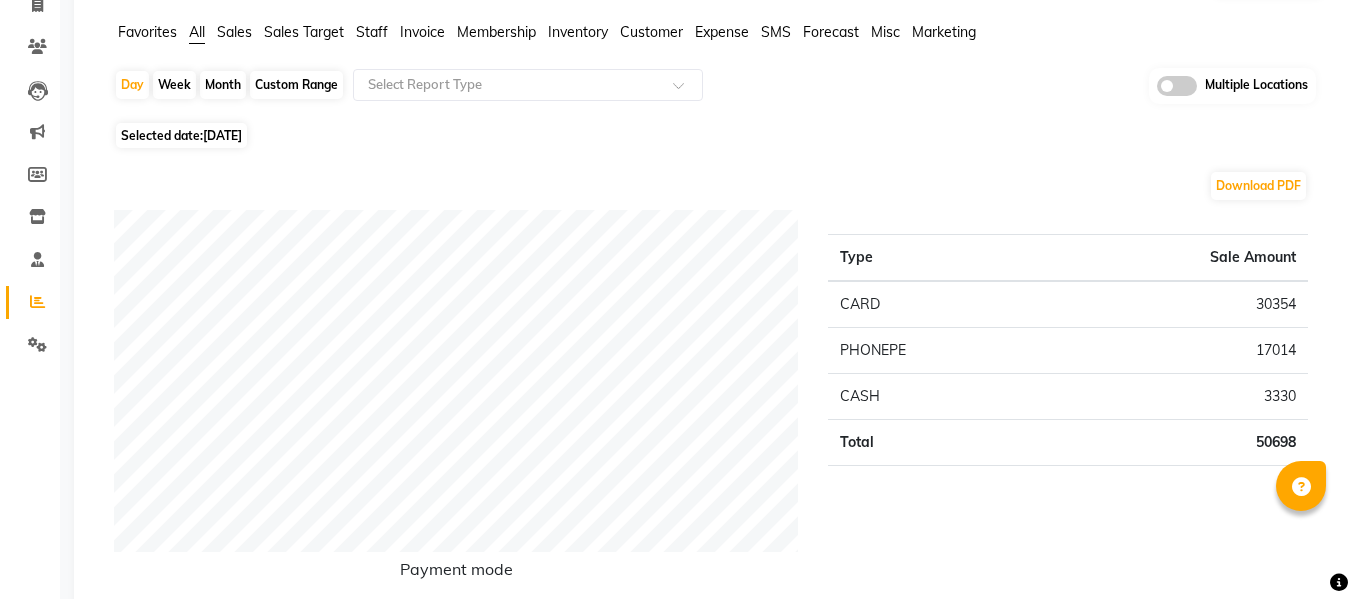click on "[DATE]" 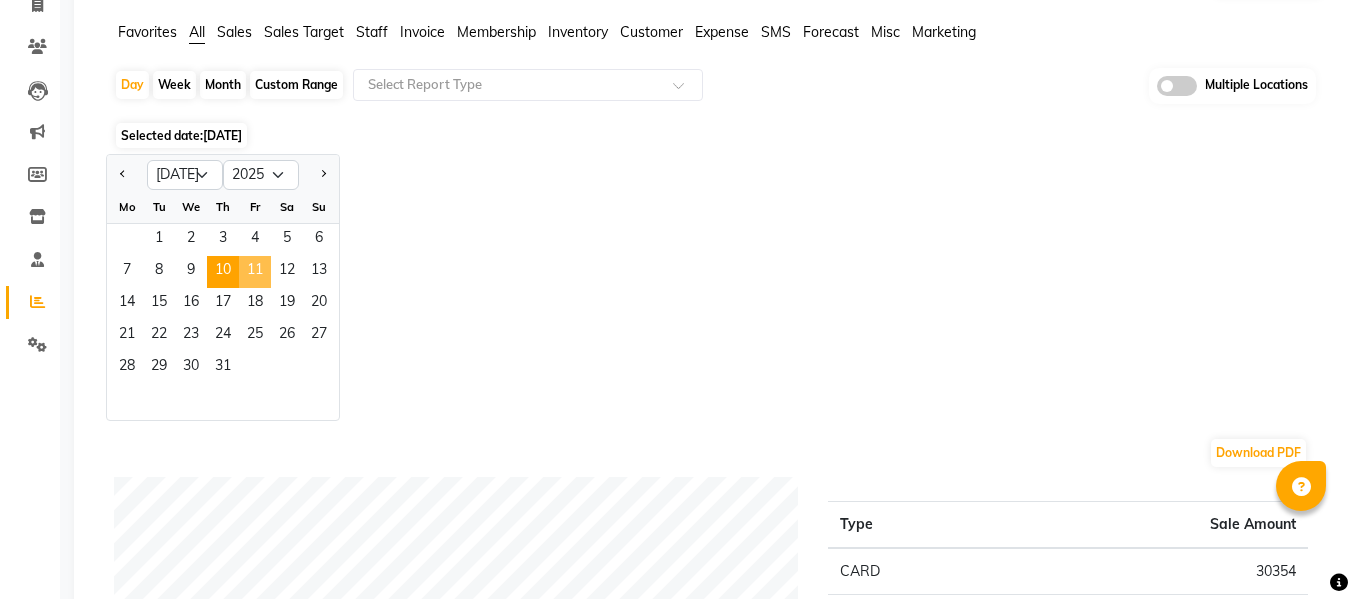 click on "11" 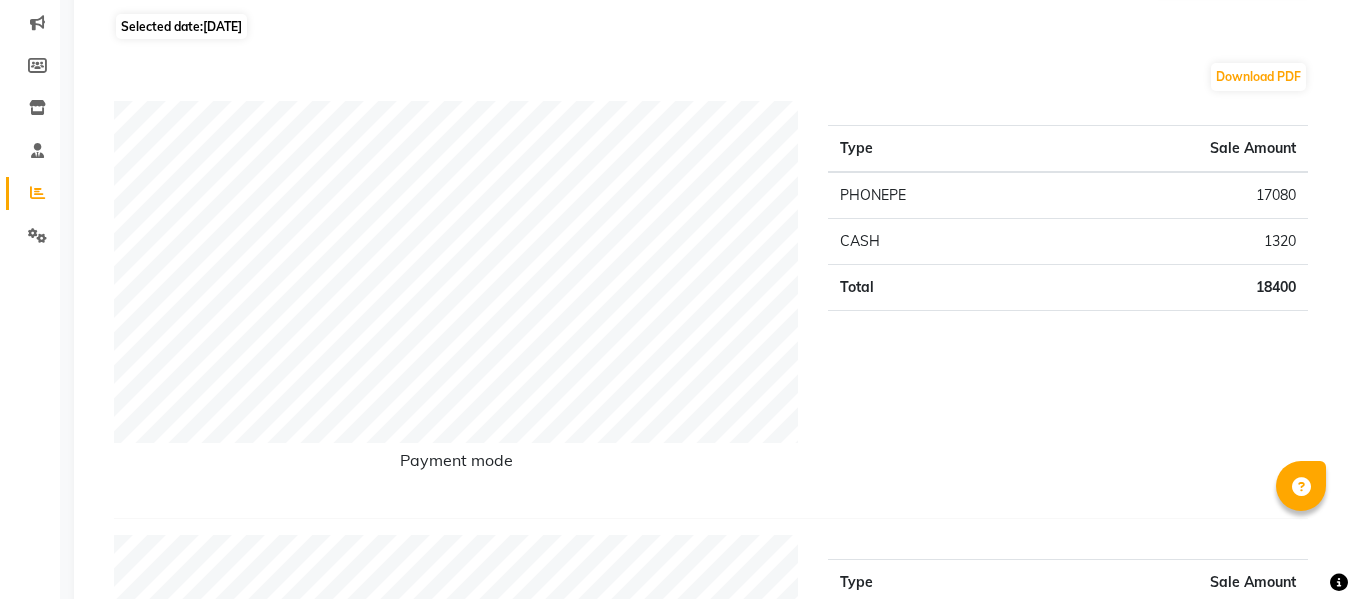 scroll, scrollTop: 50, scrollLeft: 0, axis: vertical 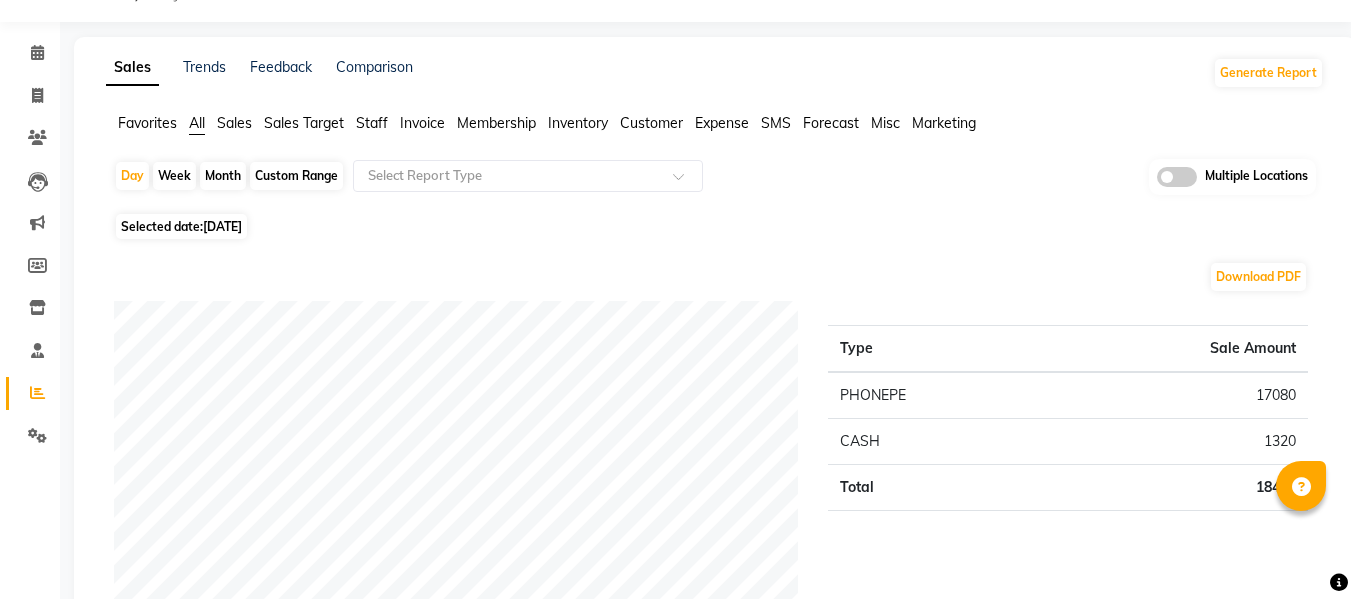 click on "Selected date:  [DATE]" 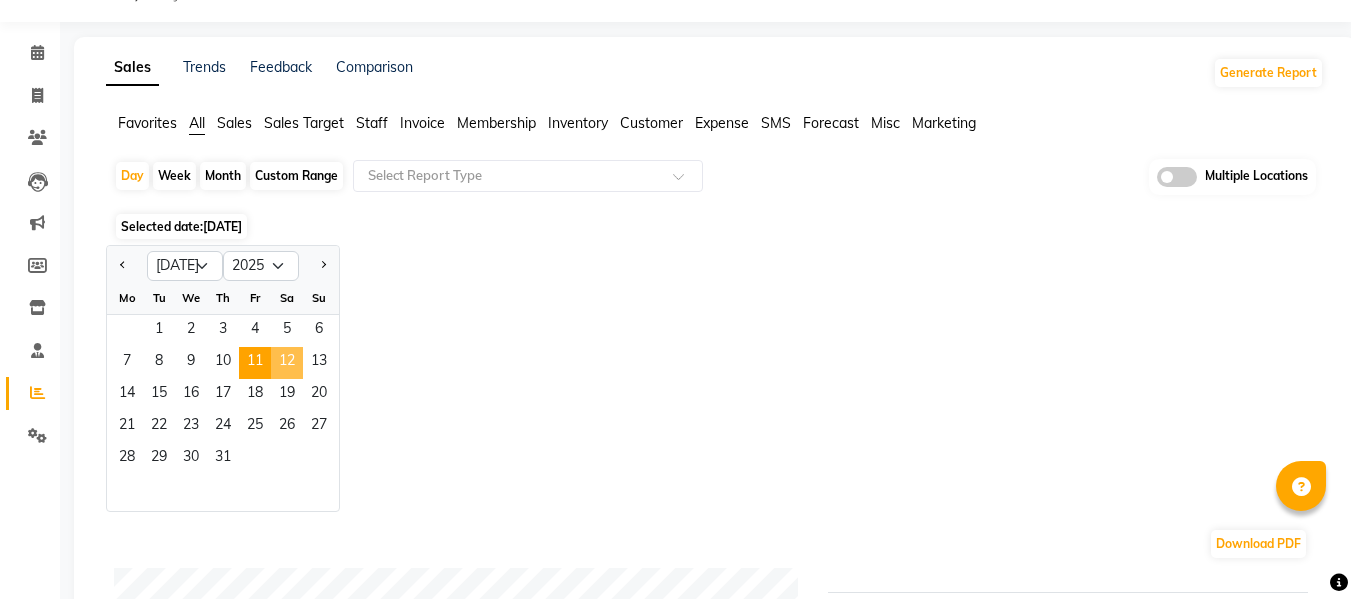 click on "12" 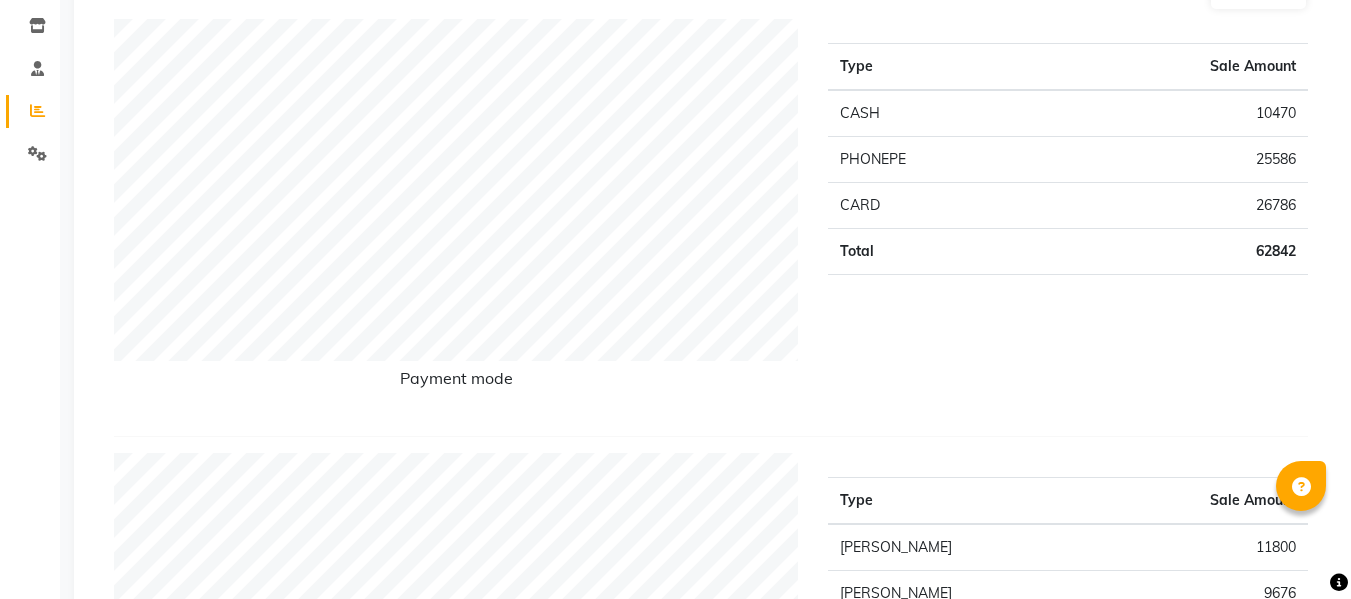 scroll, scrollTop: 1380, scrollLeft: 0, axis: vertical 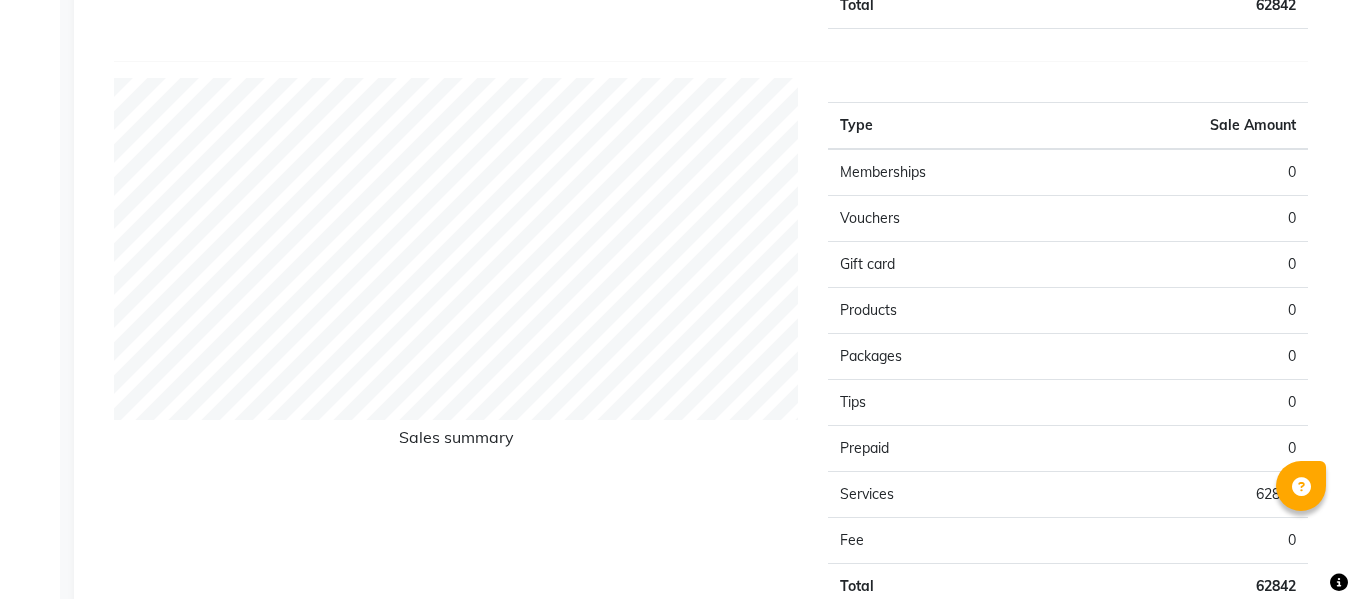 click on "12-07-2025" 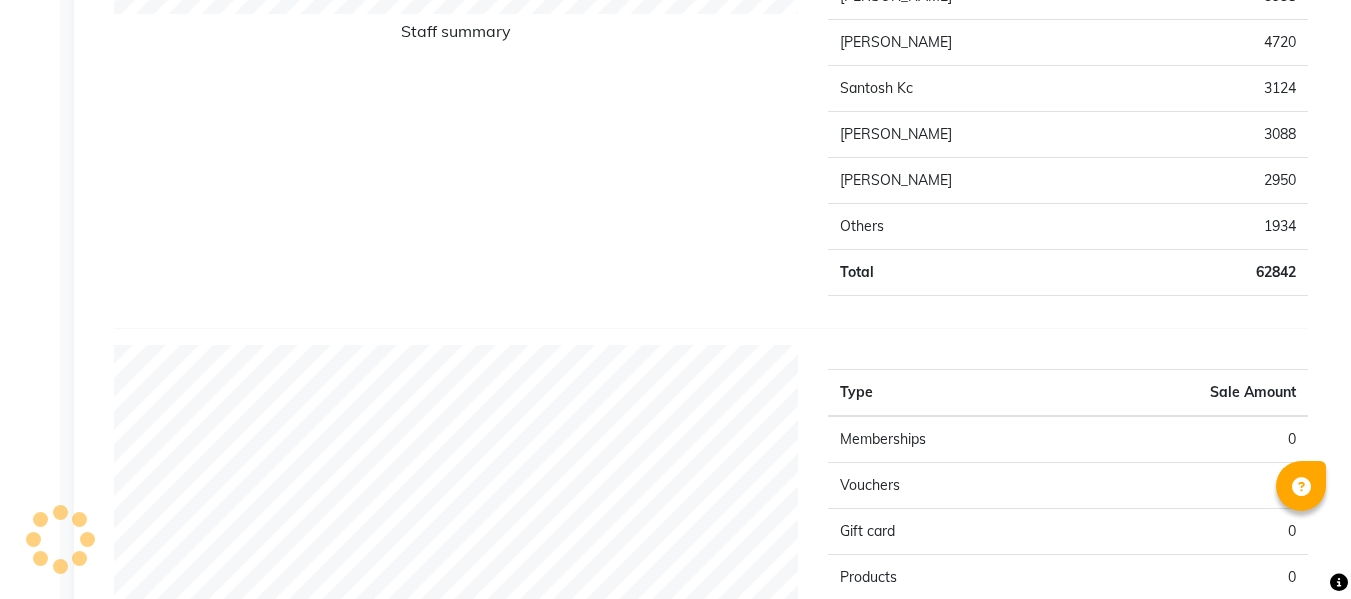 scroll, scrollTop: 0, scrollLeft: 0, axis: both 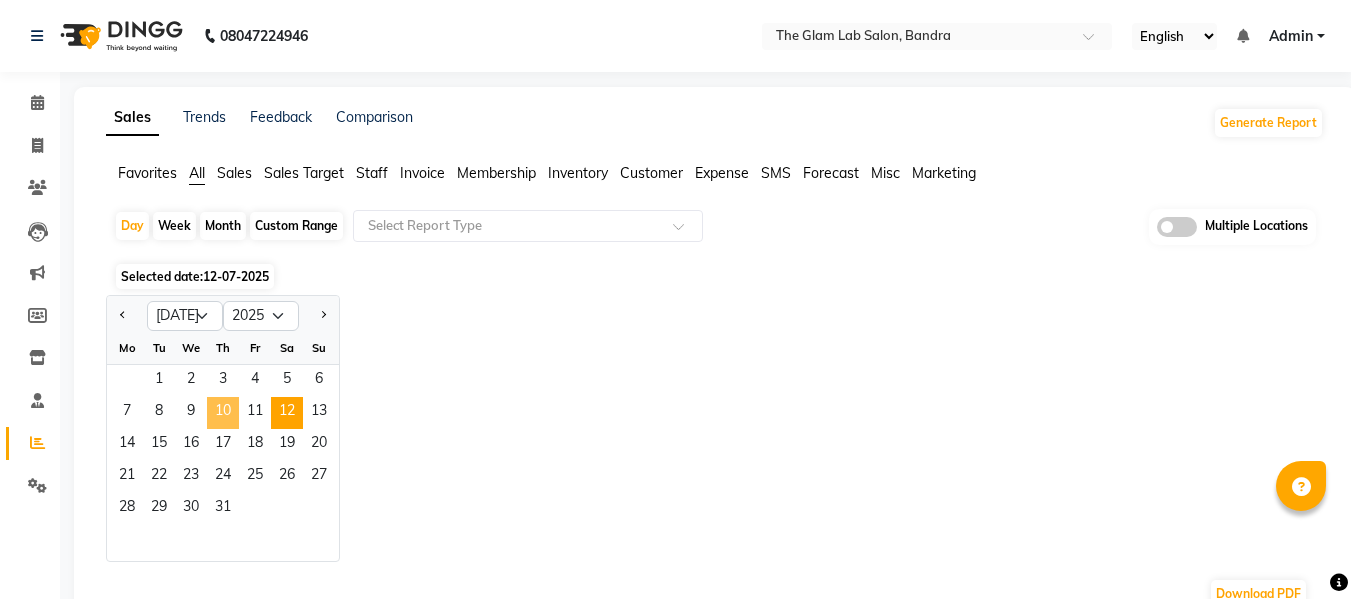 click on "10" 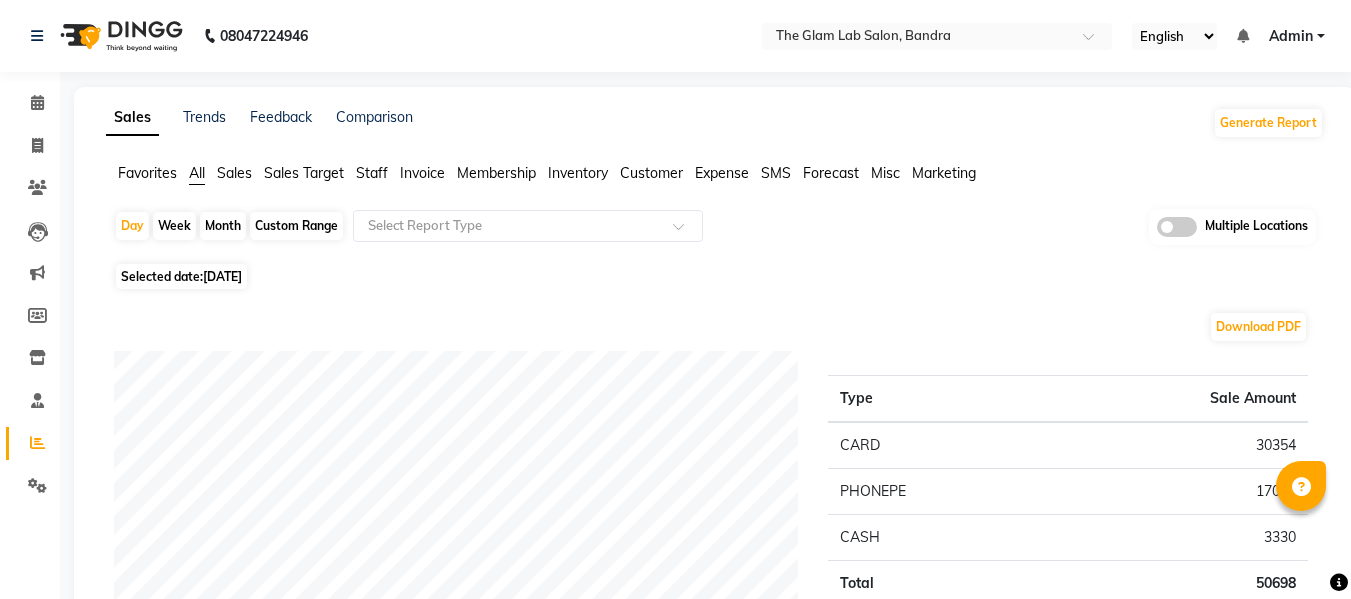 scroll, scrollTop: 99, scrollLeft: 0, axis: vertical 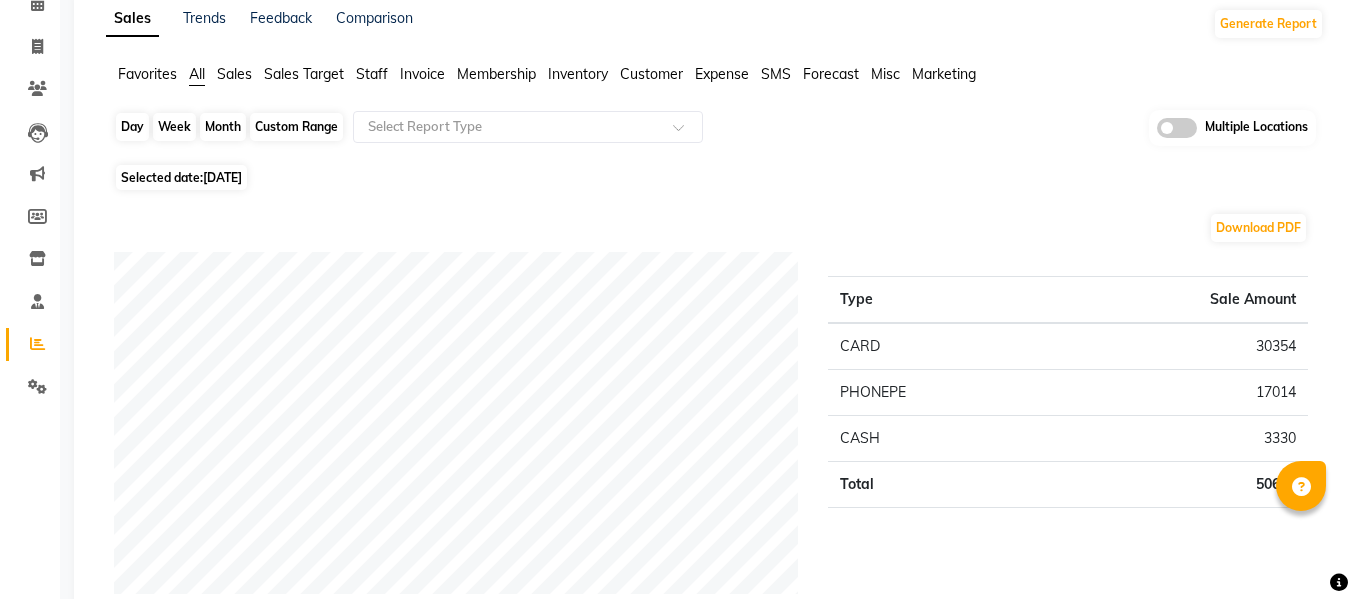 click on "Day" 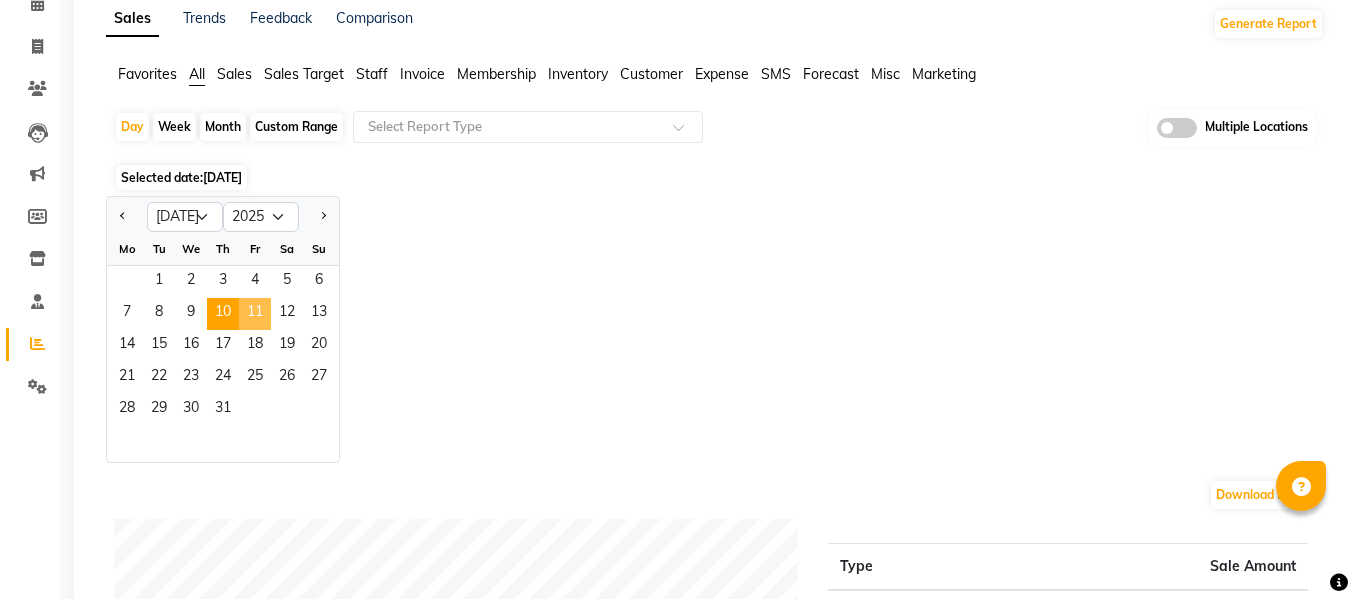 click on "11" 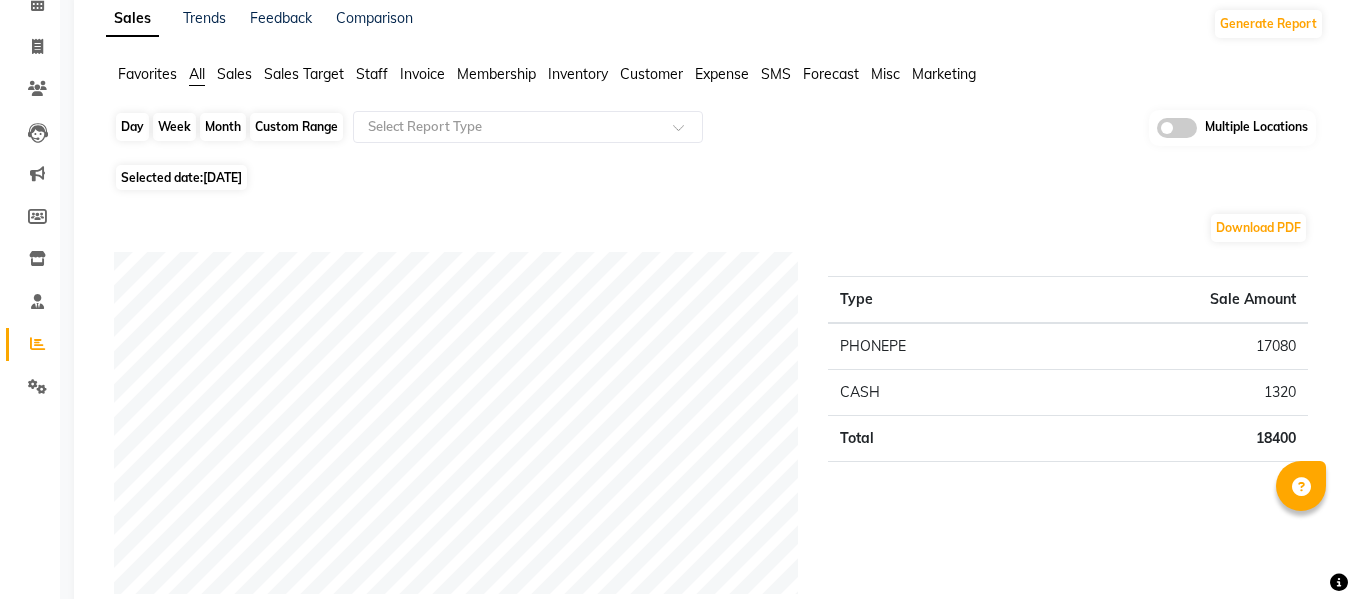 click on "Day" 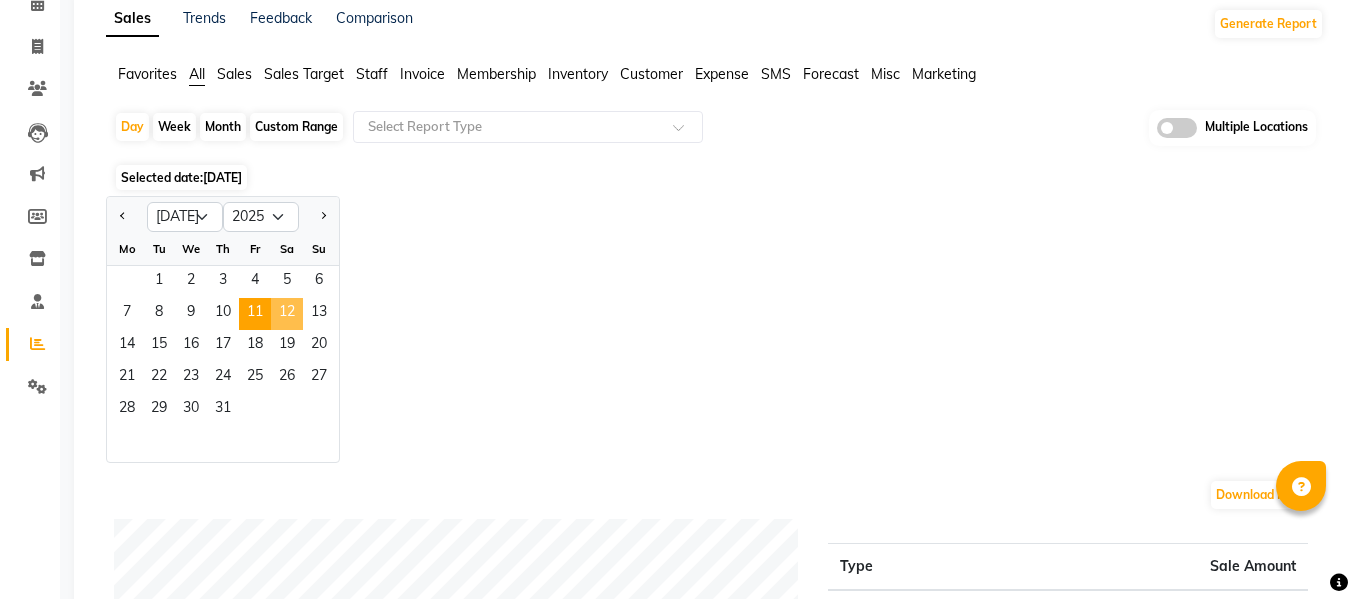 click on "12" 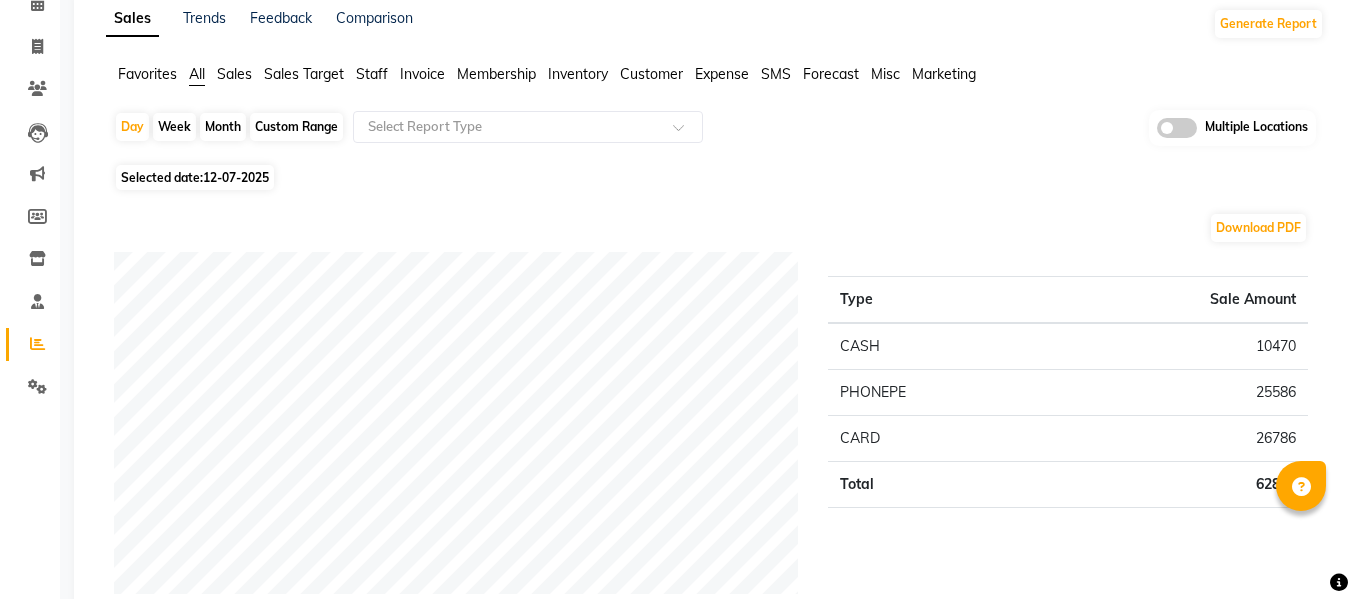 scroll, scrollTop: 211, scrollLeft: 0, axis: vertical 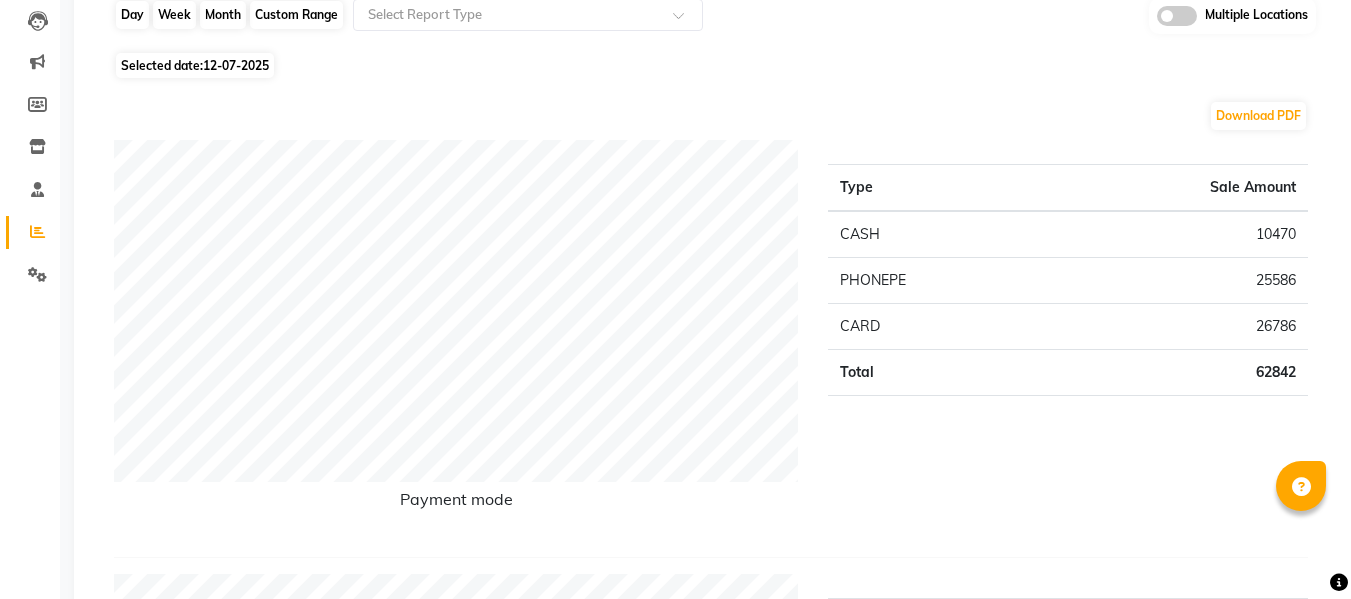 click on "Day" 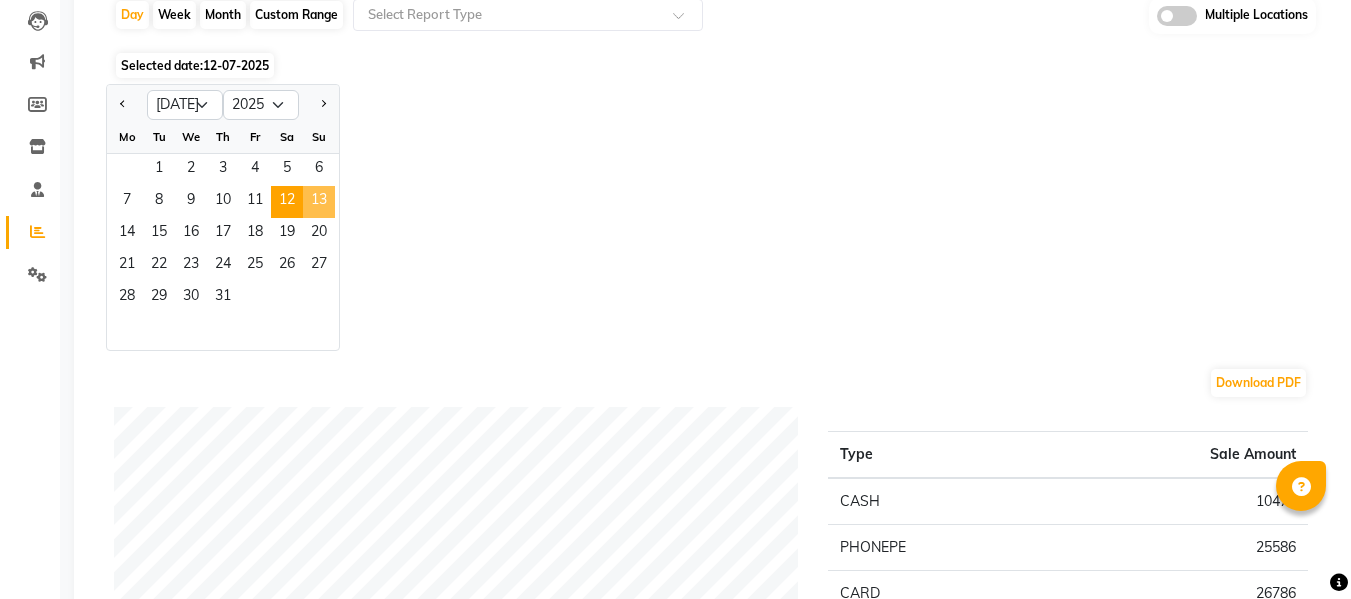 click on "13" 